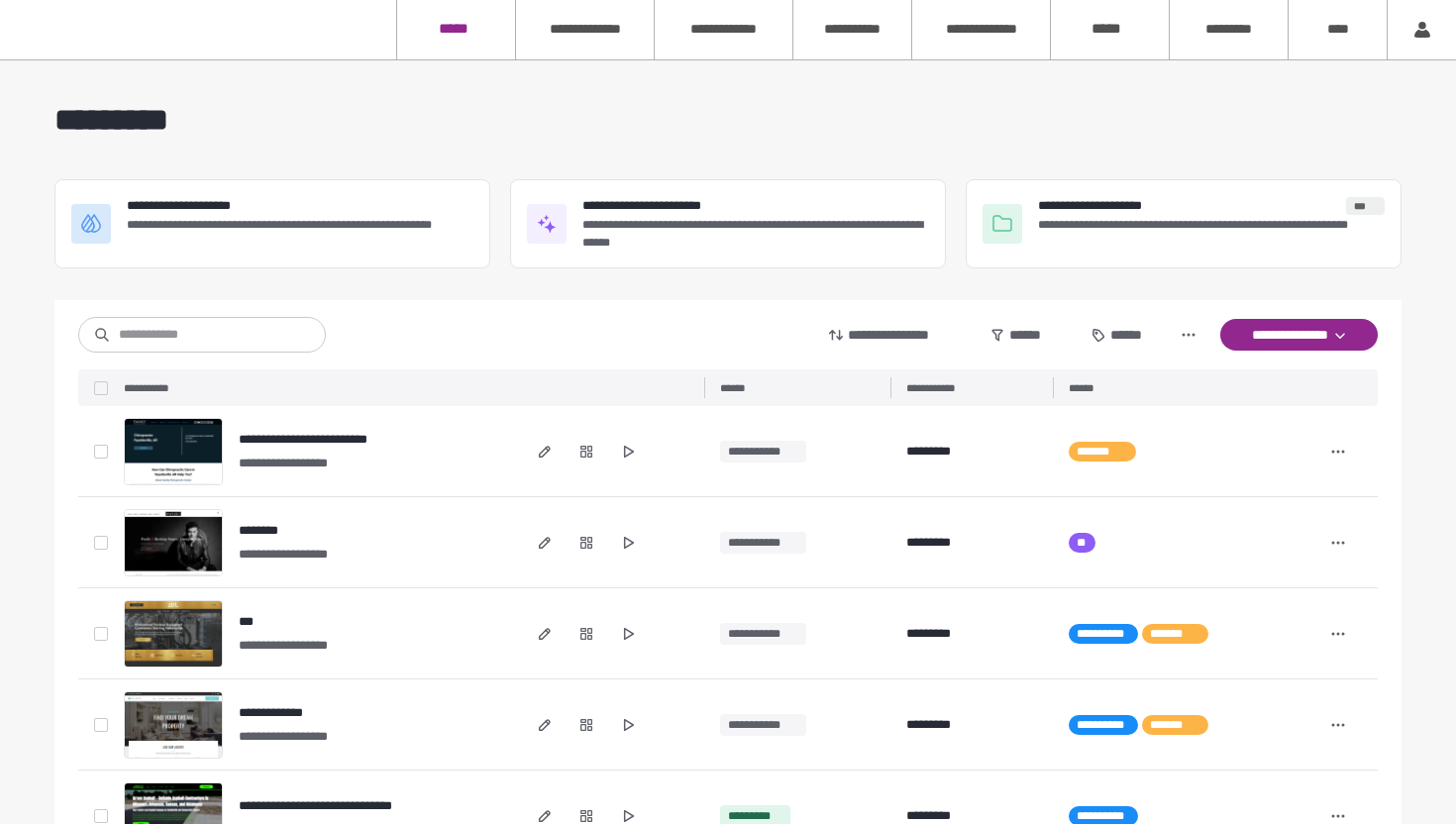 scroll, scrollTop: 0, scrollLeft: 0, axis: both 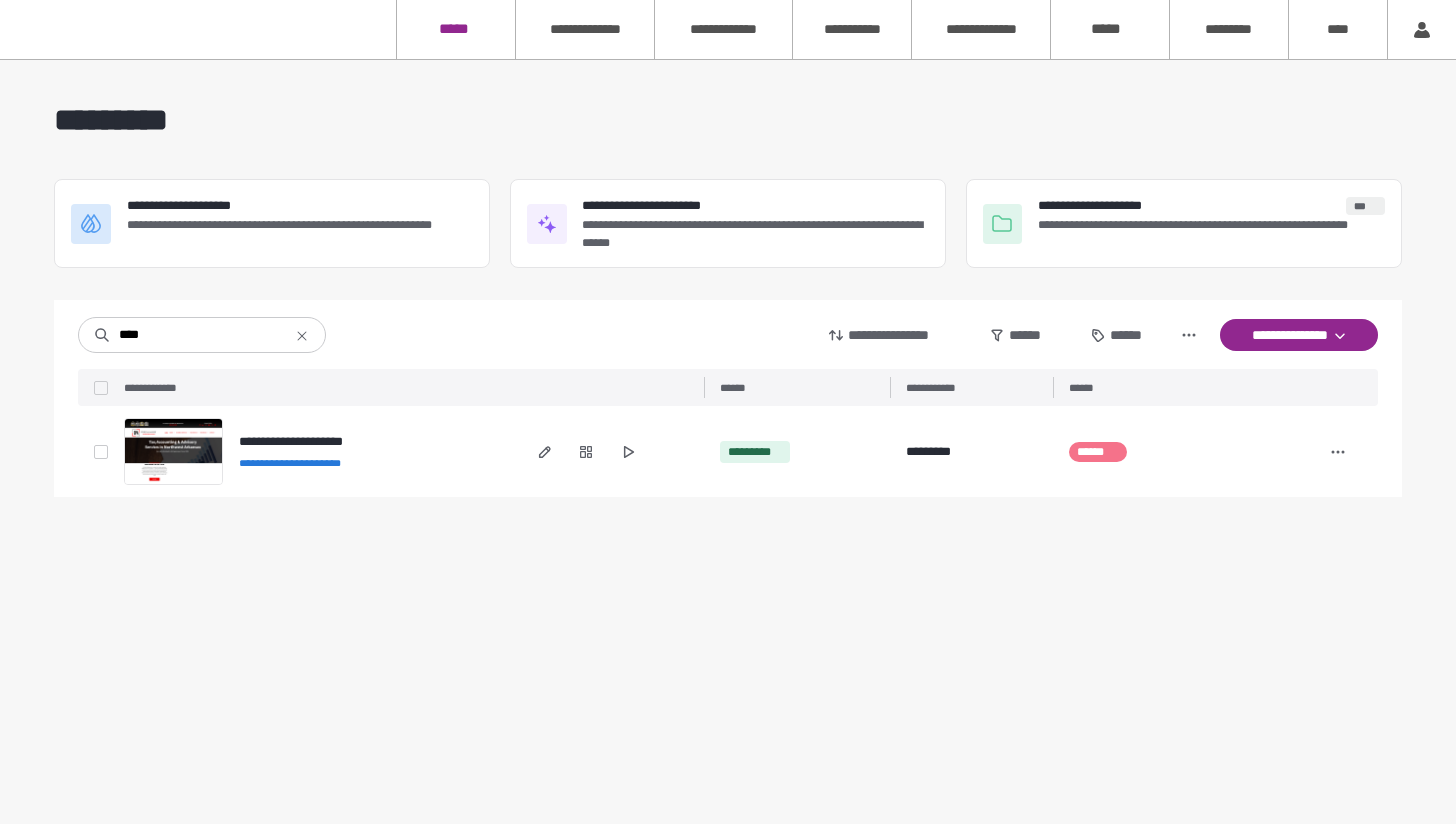 type on "****" 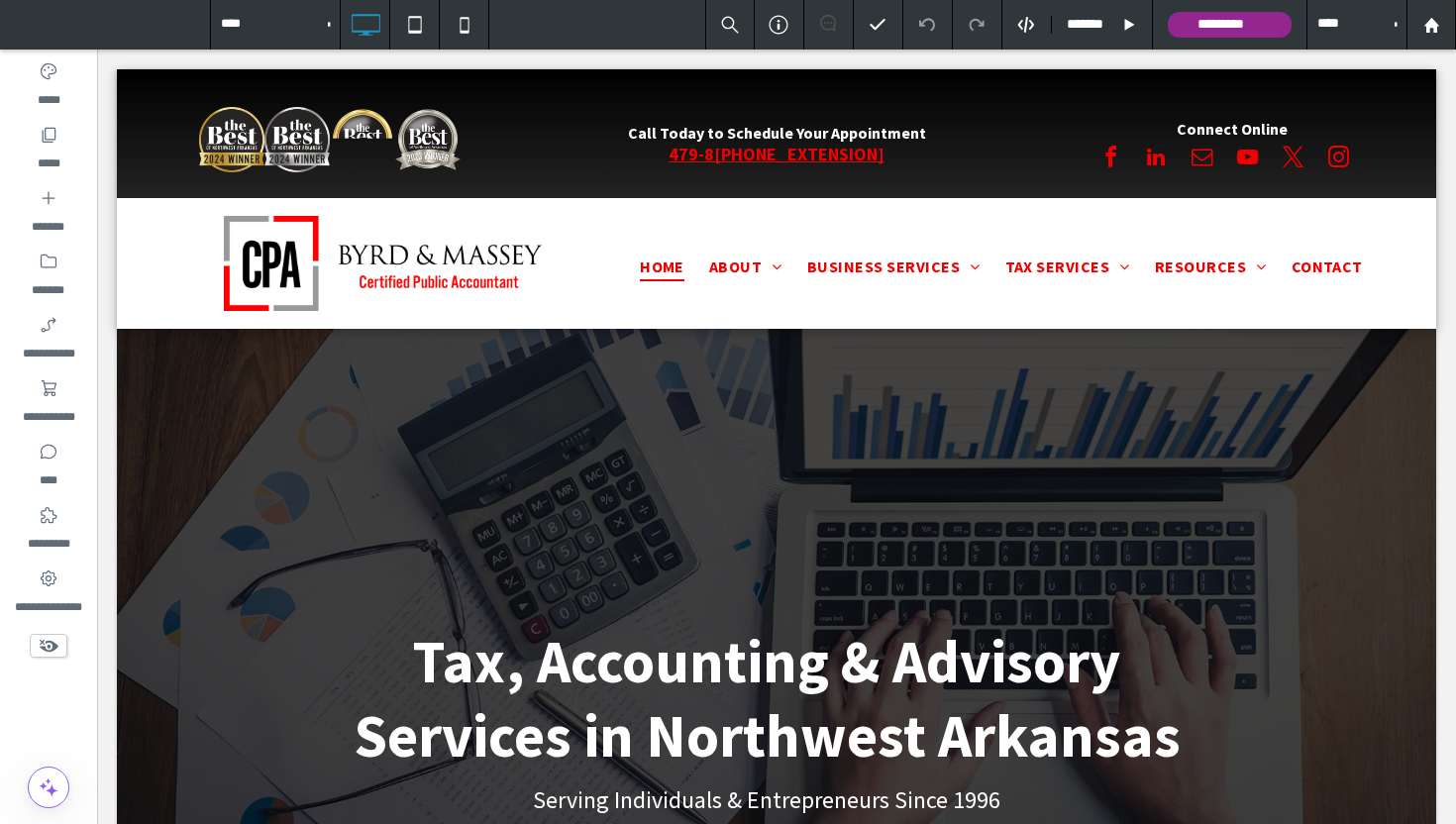 scroll, scrollTop: 0, scrollLeft: 0, axis: both 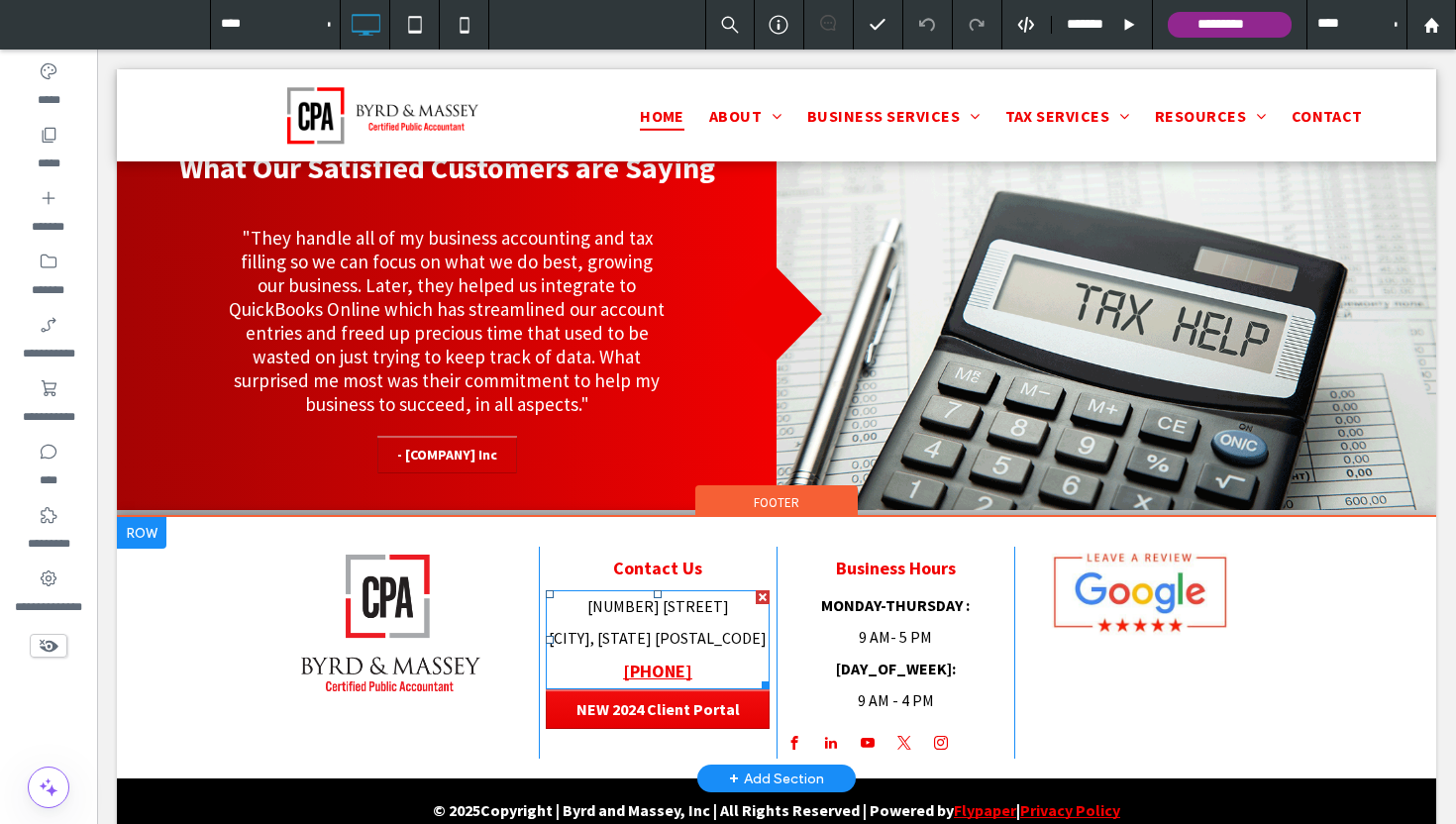 click on "[NUMBER] [STREET]" at bounding box center (658, 606) 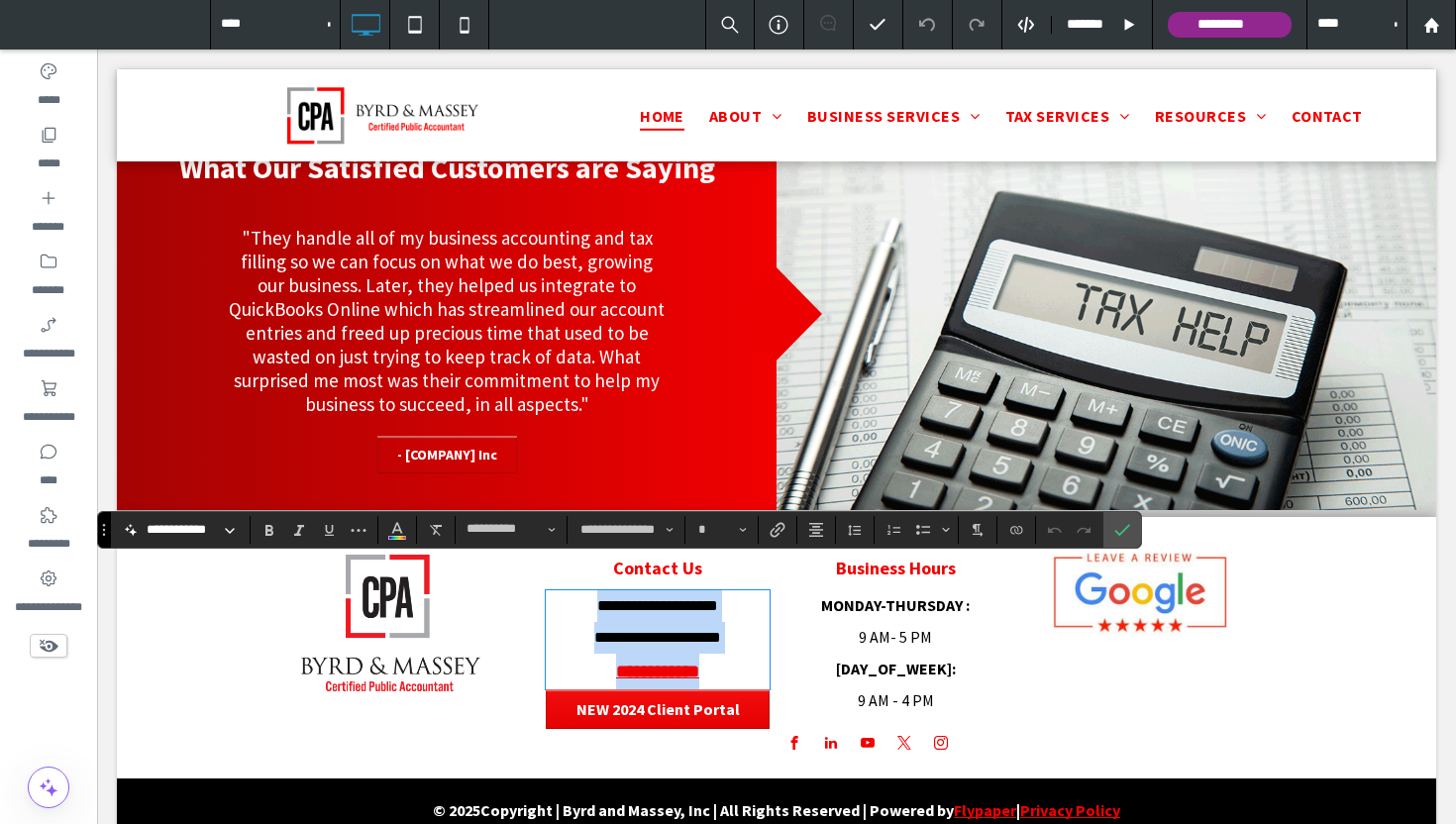 click on "**********" at bounding box center [658, 605] 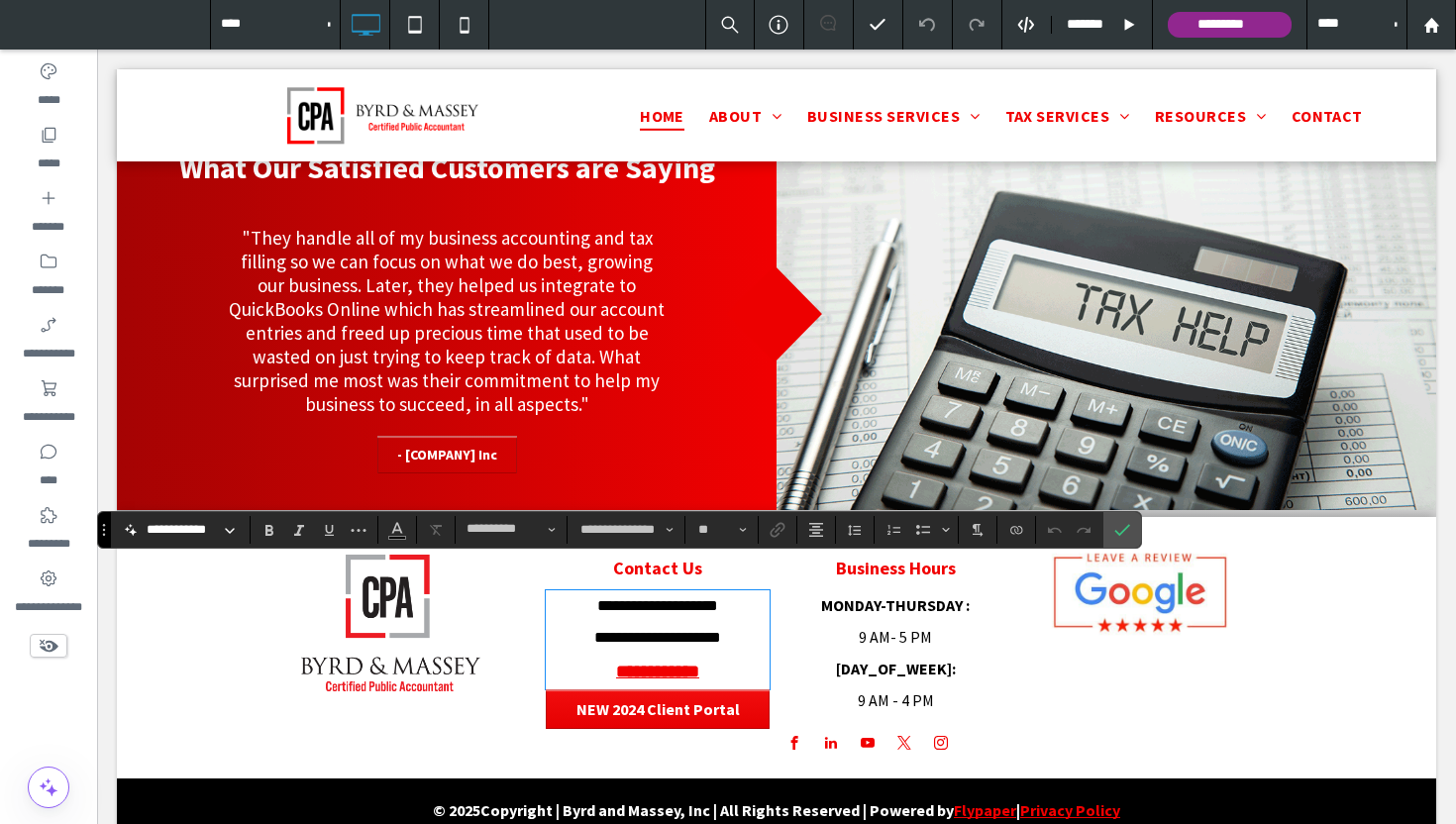 click on "**********" at bounding box center [658, 605] 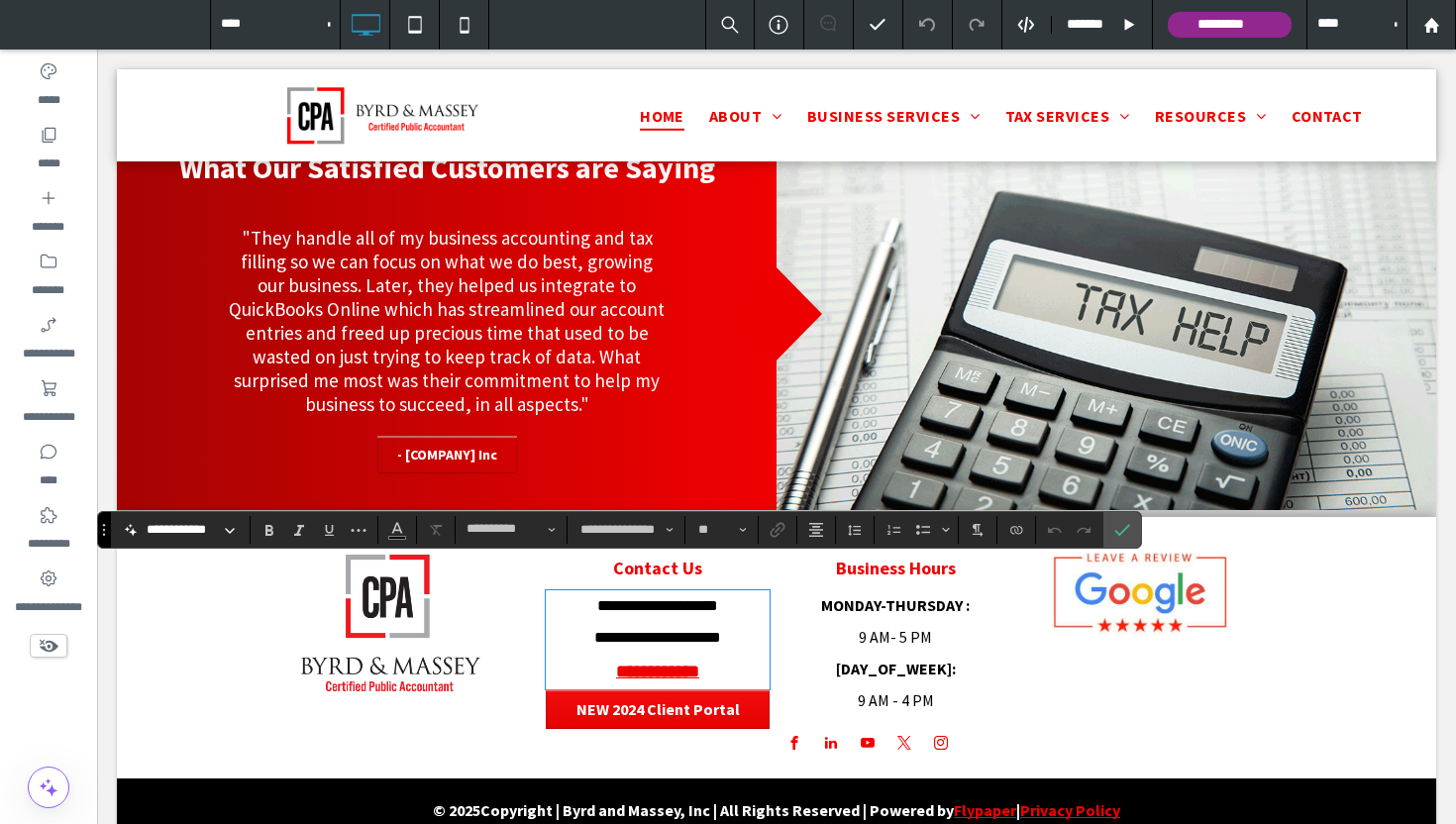 type 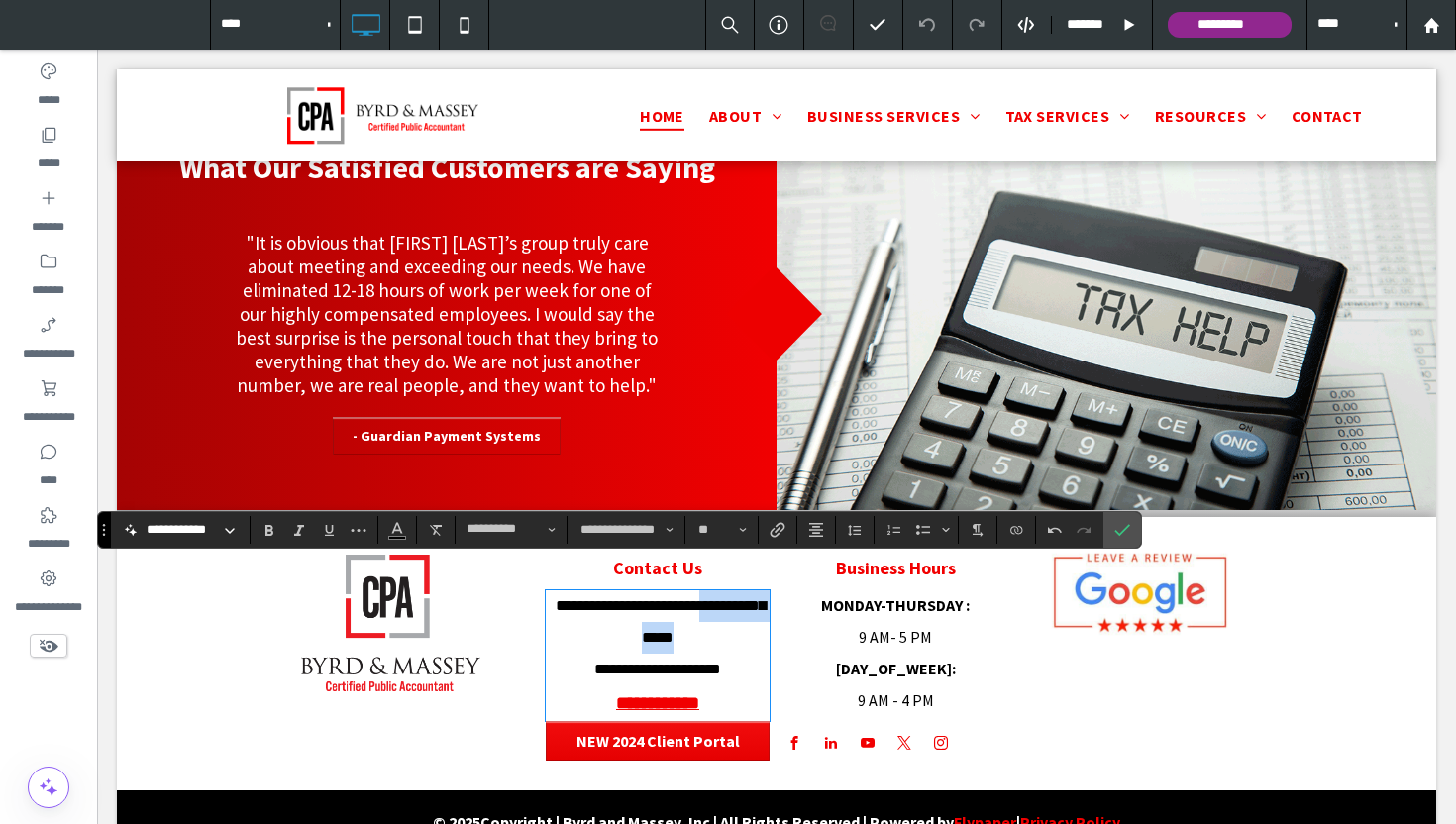 drag, startPoint x: 694, startPoint y: 612, endPoint x: 717, endPoint y: 576, distance: 42.72002 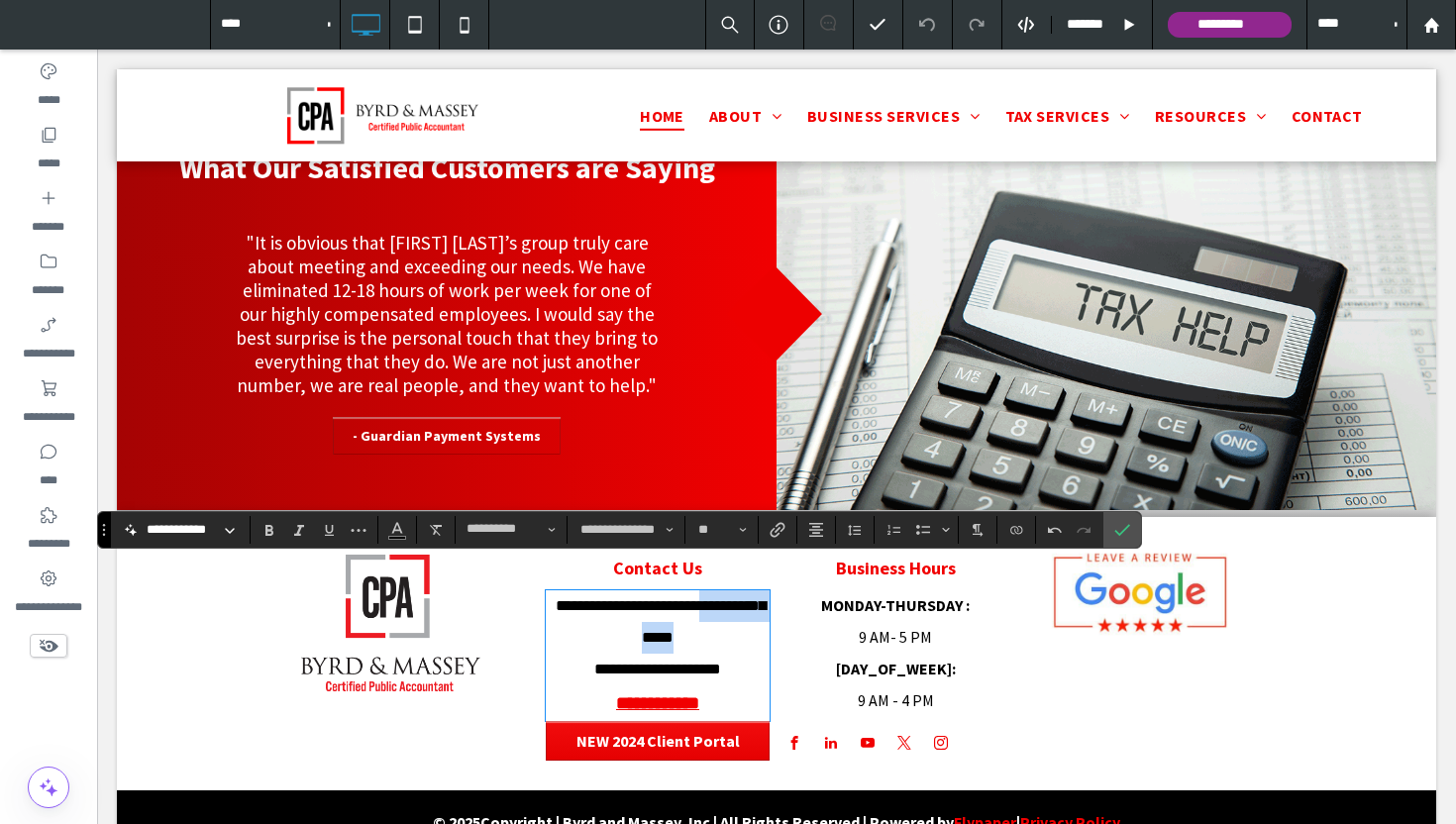 click on "**********" at bounding box center [658, 622] 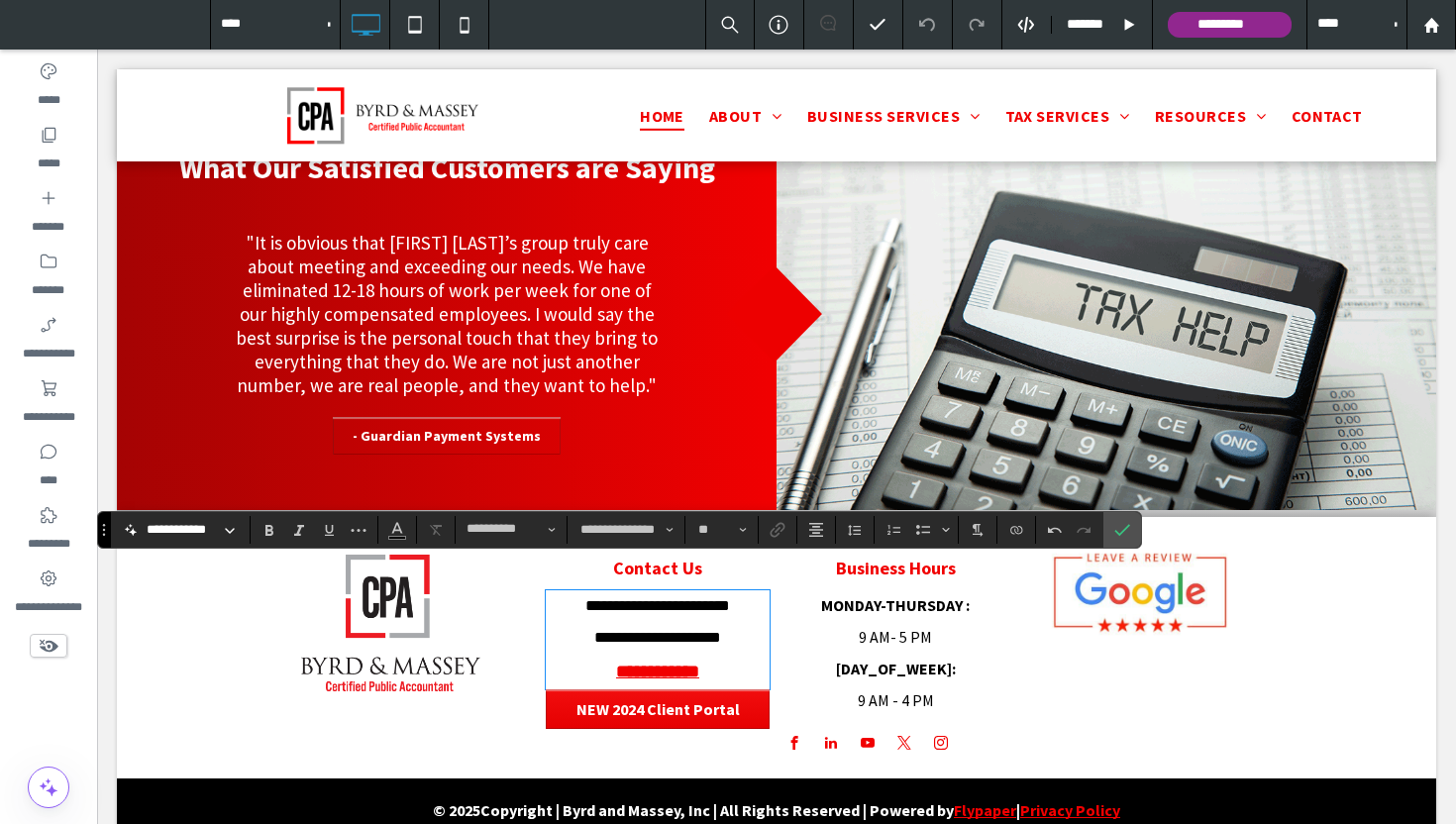 click on "**********" at bounding box center (658, 605) 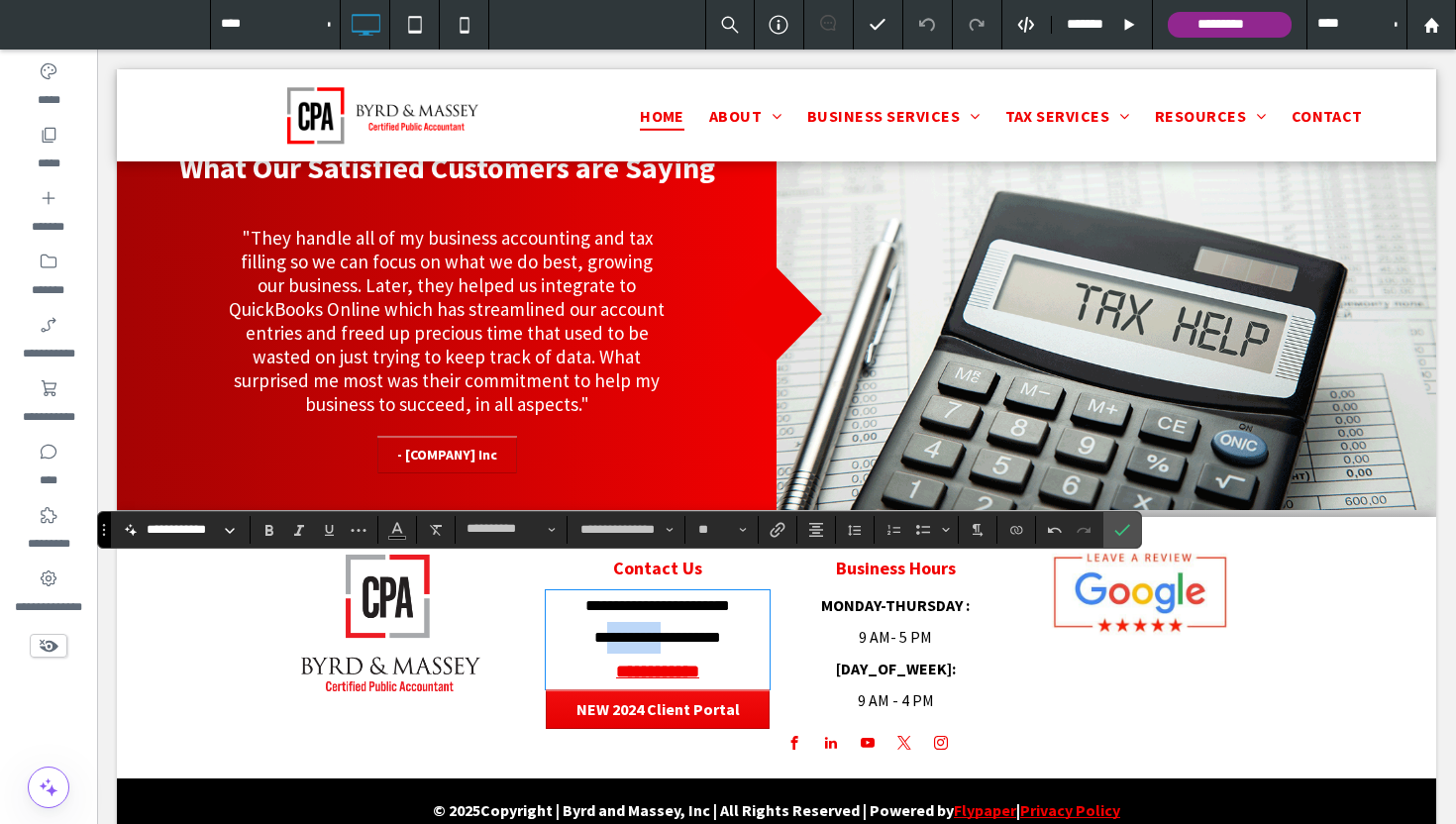 drag, startPoint x: 656, startPoint y: 612, endPoint x: 605, endPoint y: 612, distance: 51 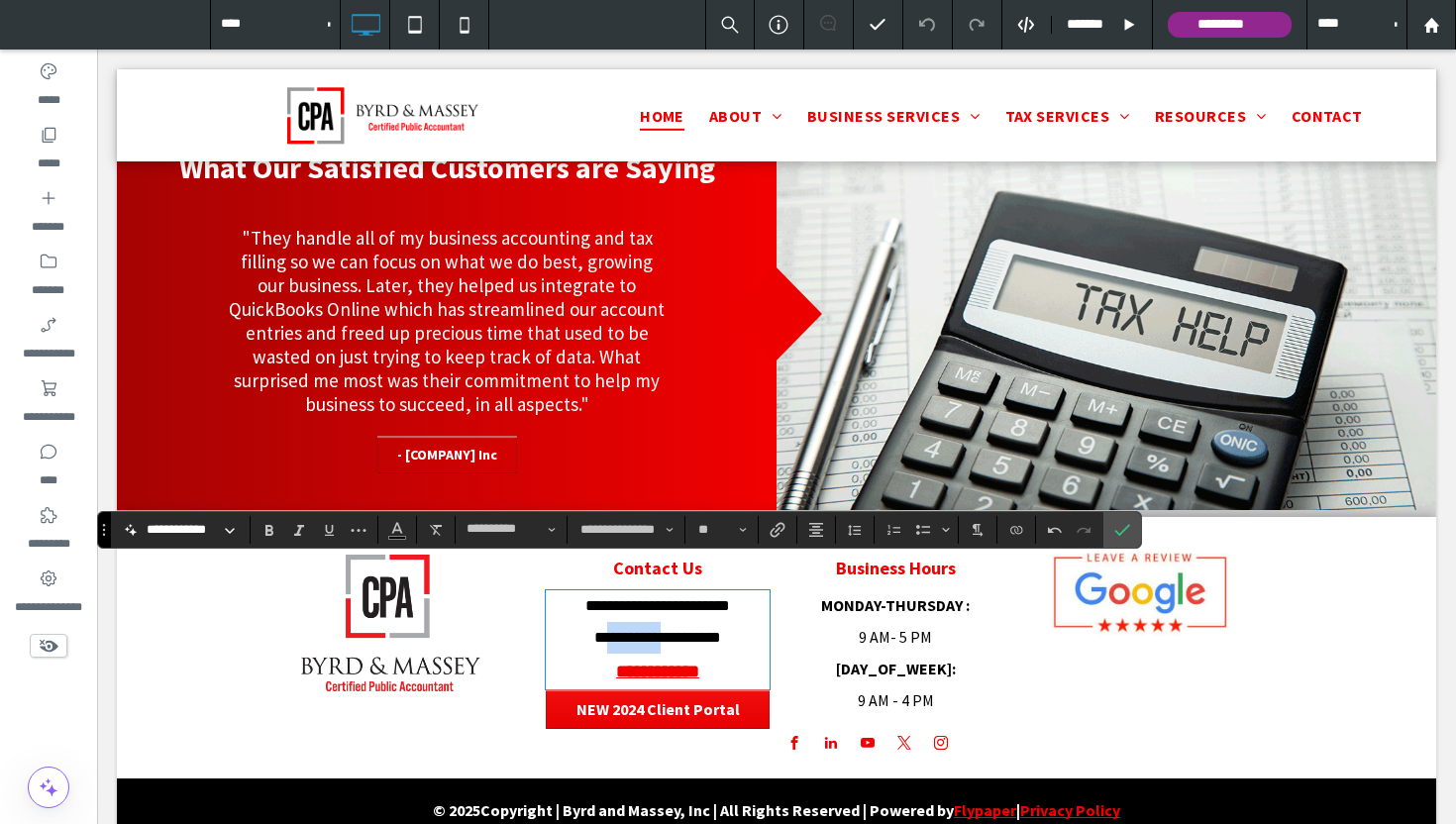 click on "**********" at bounding box center (658, 637) 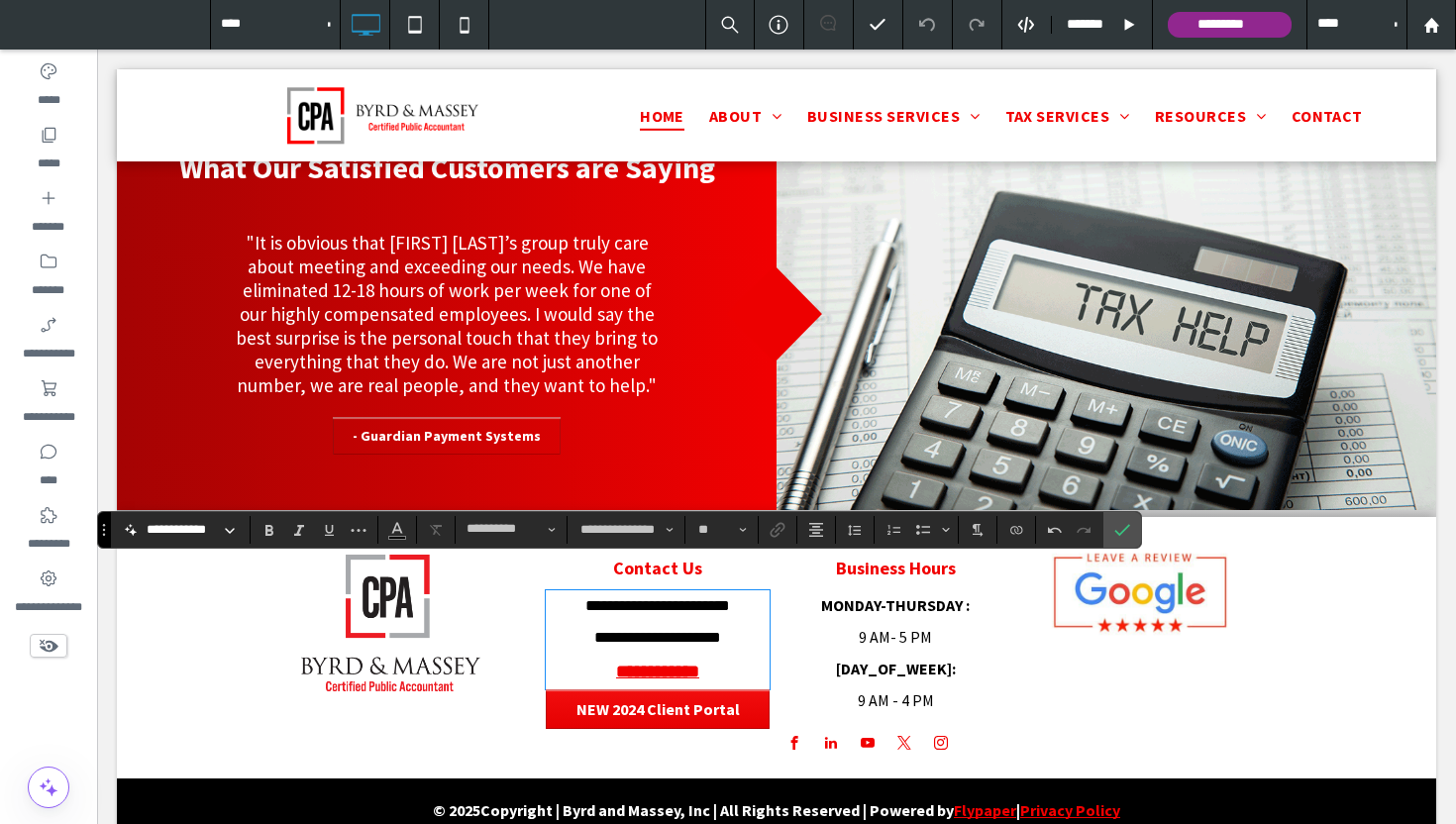 click on "**********" at bounding box center (658, 637) 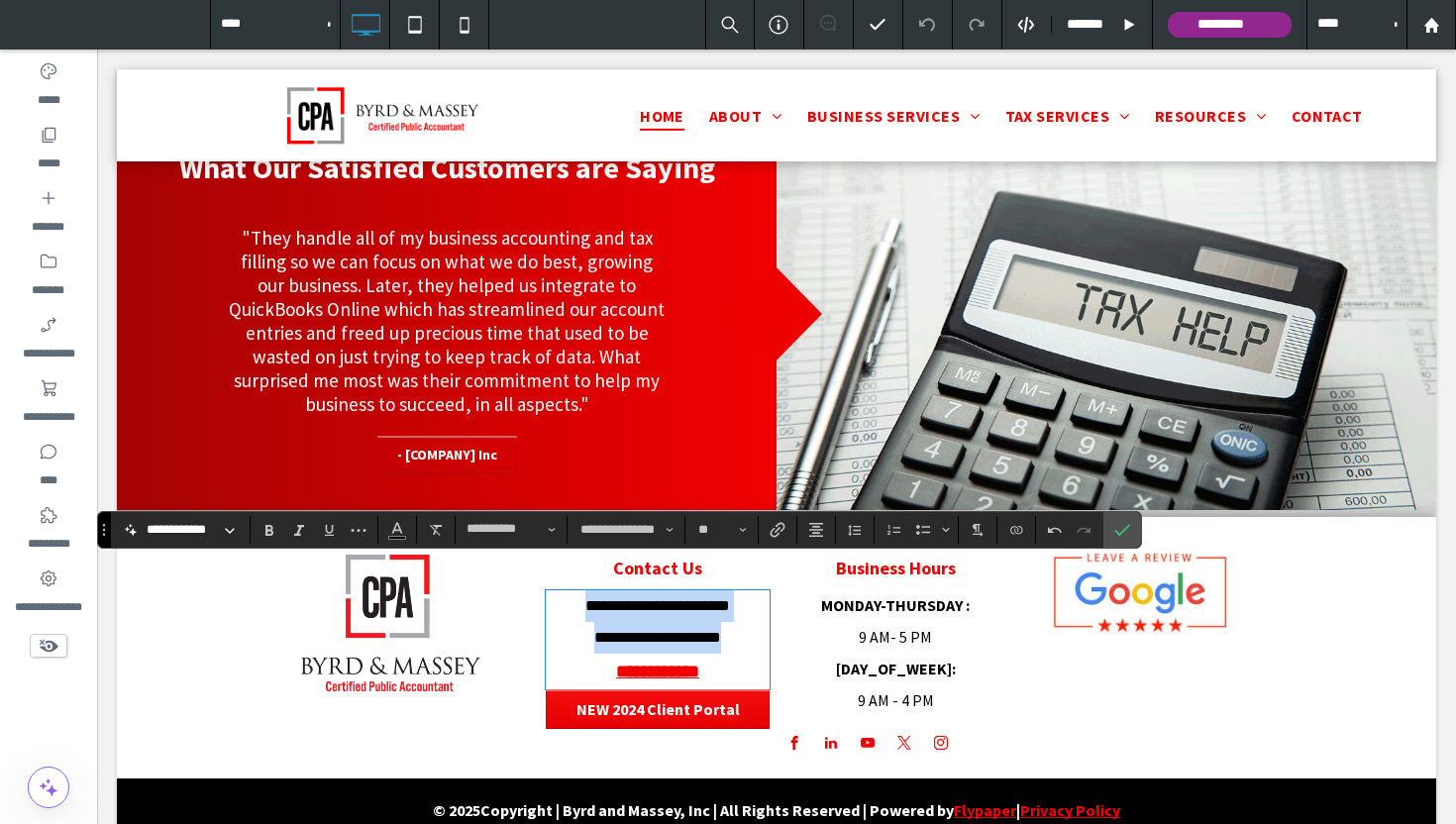 drag, startPoint x: 742, startPoint y: 610, endPoint x: 583, endPoint y: 583, distance: 161.27616 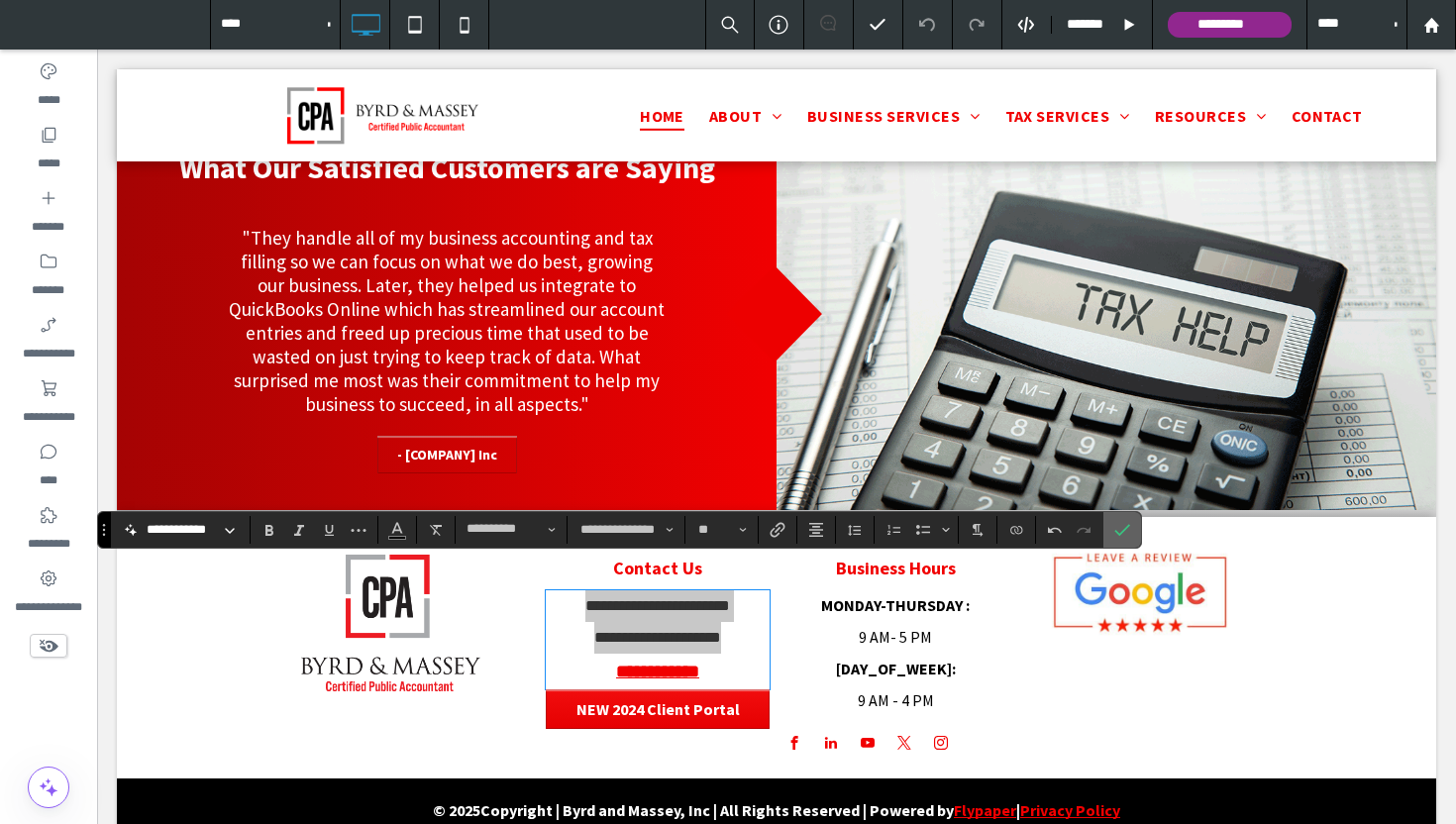 click at bounding box center (1122, 530) 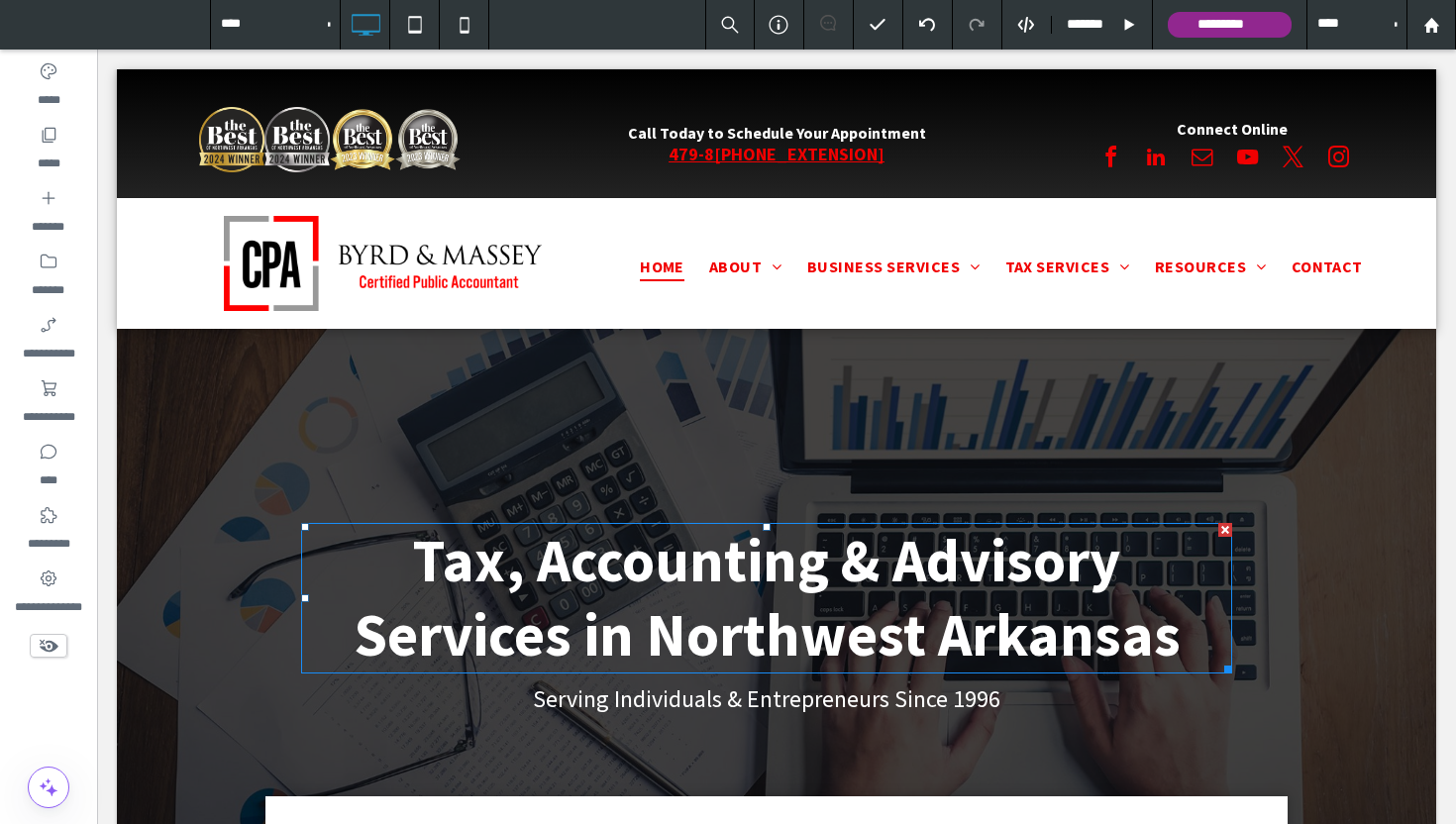 scroll, scrollTop: 0, scrollLeft: 0, axis: both 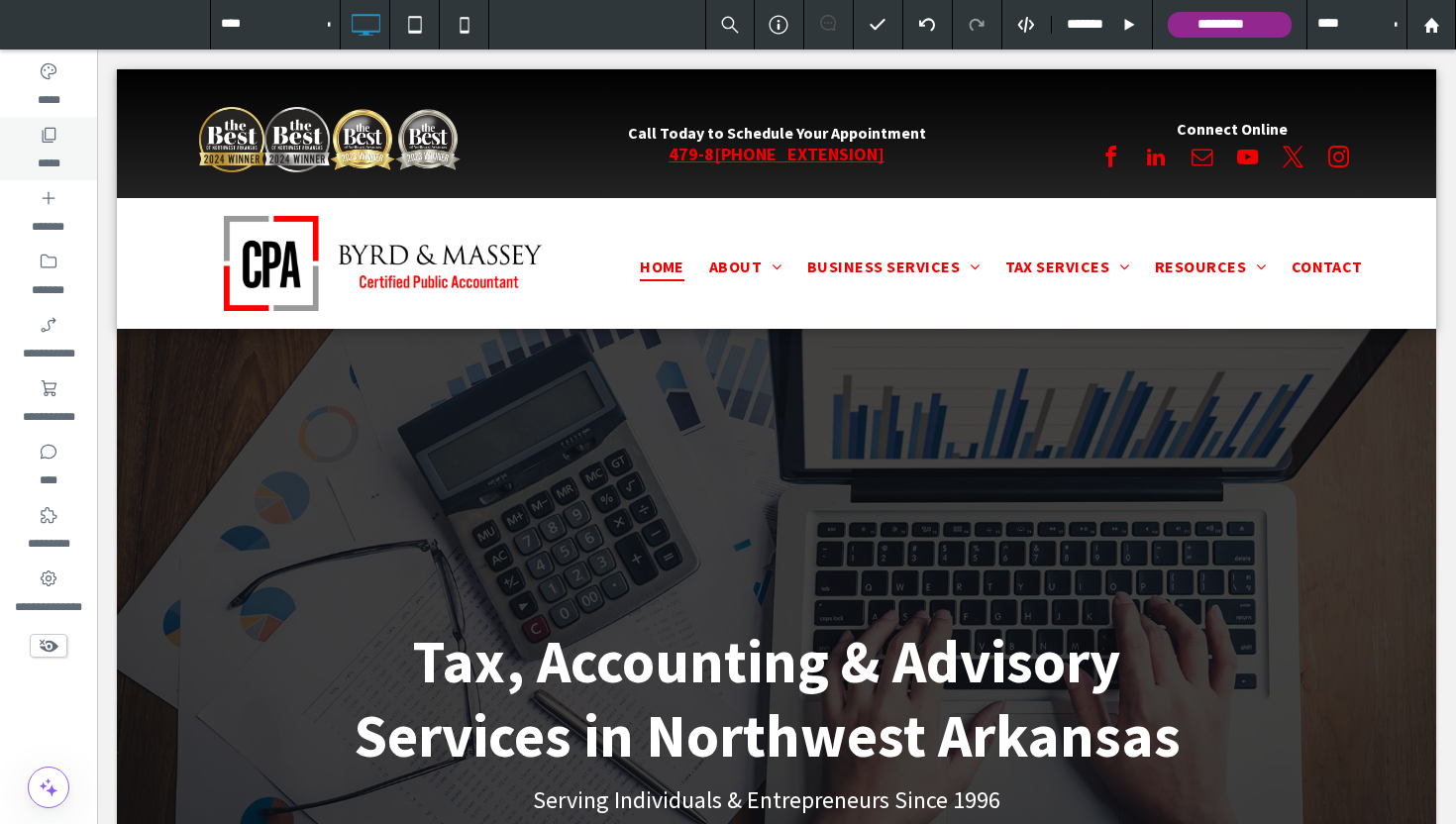 click 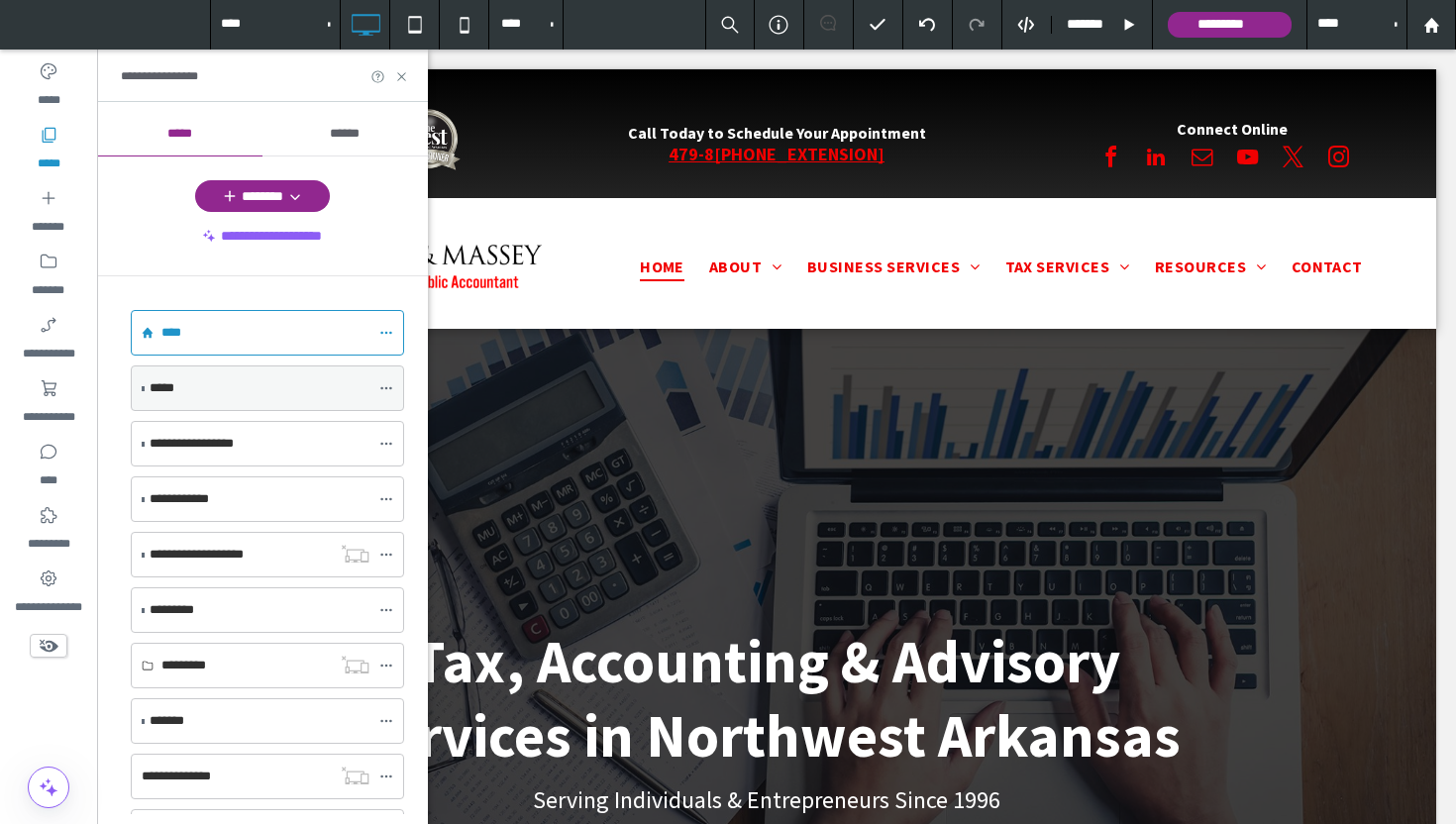 click on "*****" at bounding box center (260, 388) 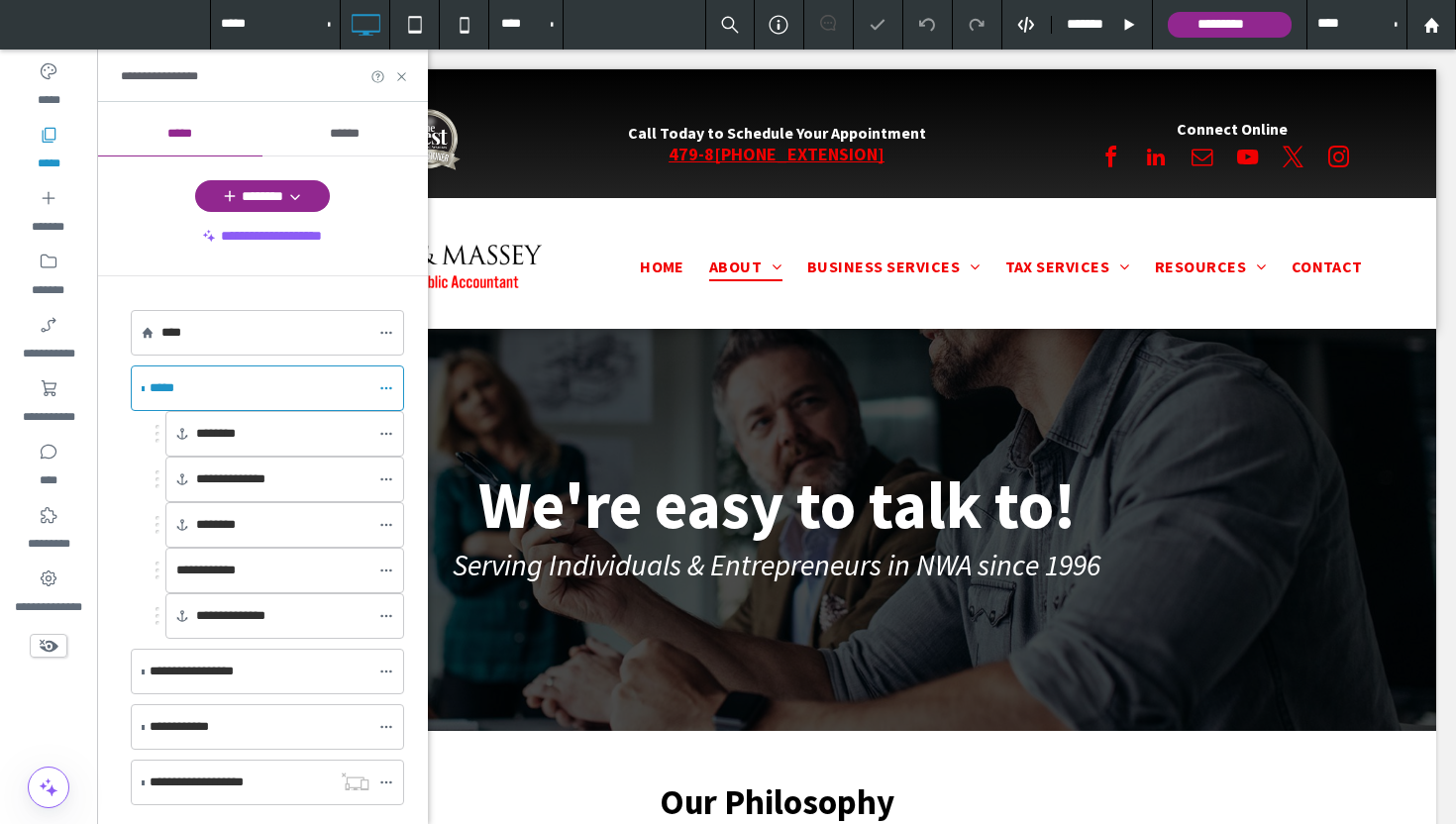 scroll, scrollTop: 0, scrollLeft: 0, axis: both 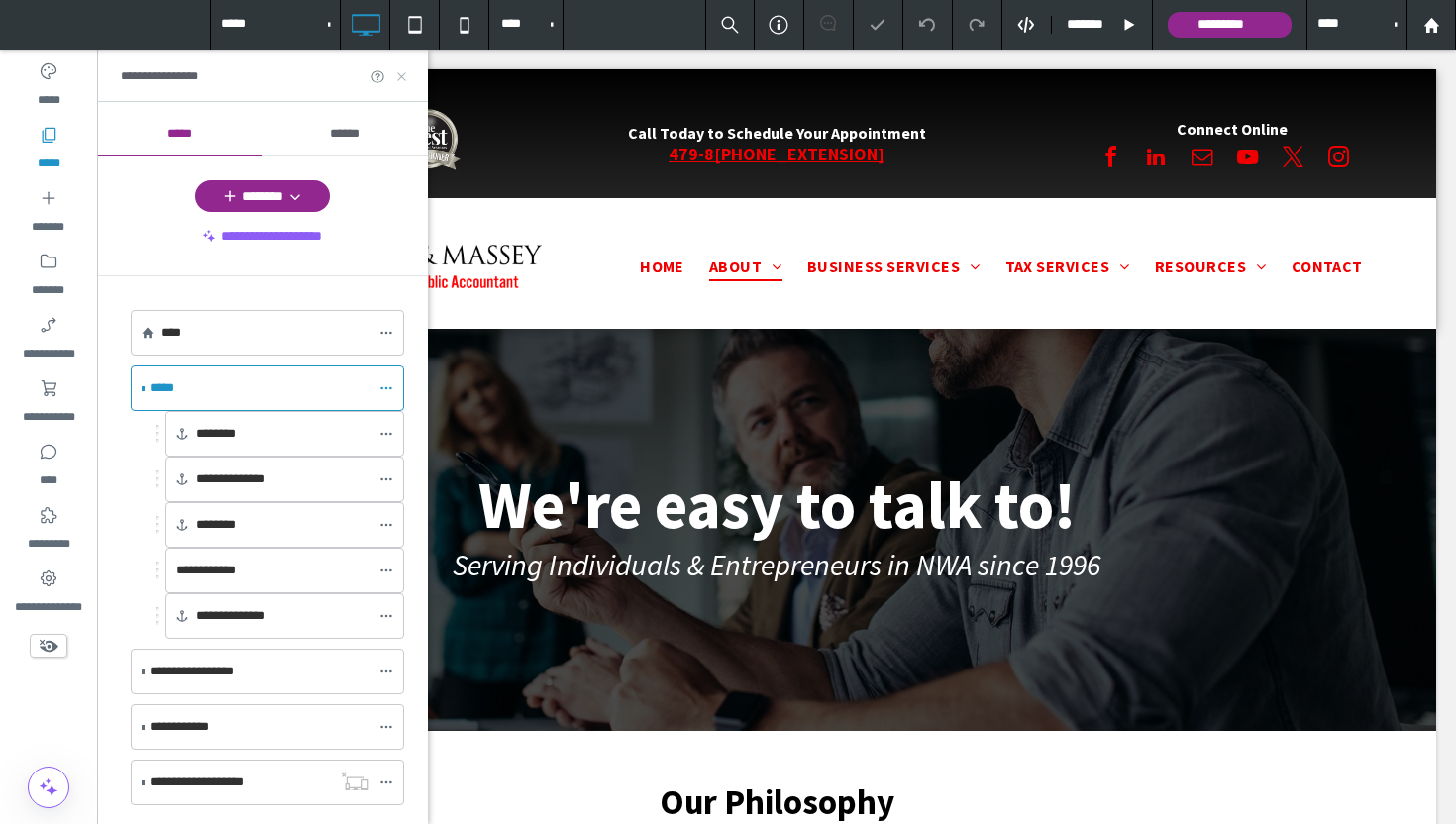 click 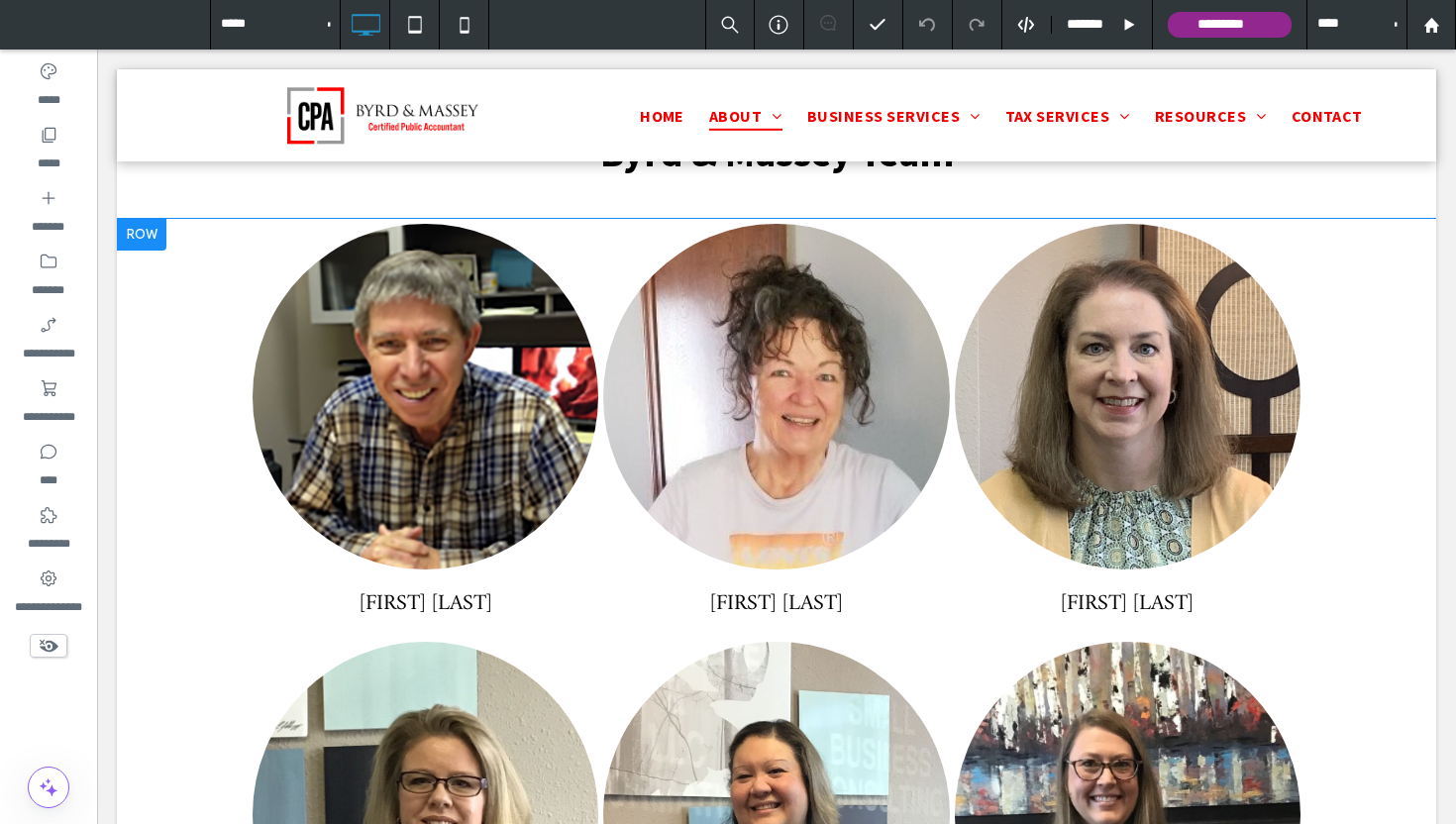 scroll, scrollTop: 1497, scrollLeft: 0, axis: vertical 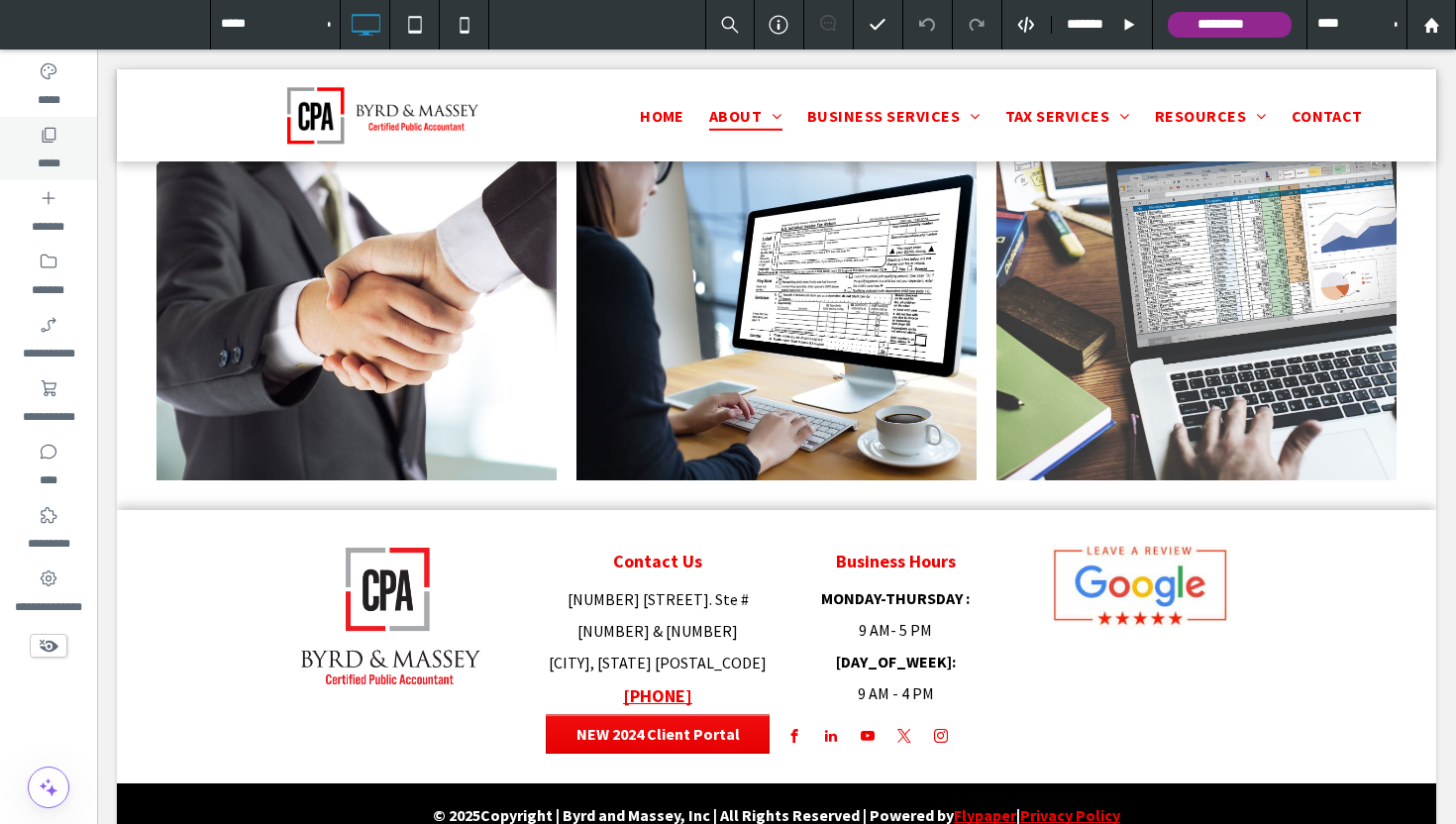 click on "*****" at bounding box center [49, 149] 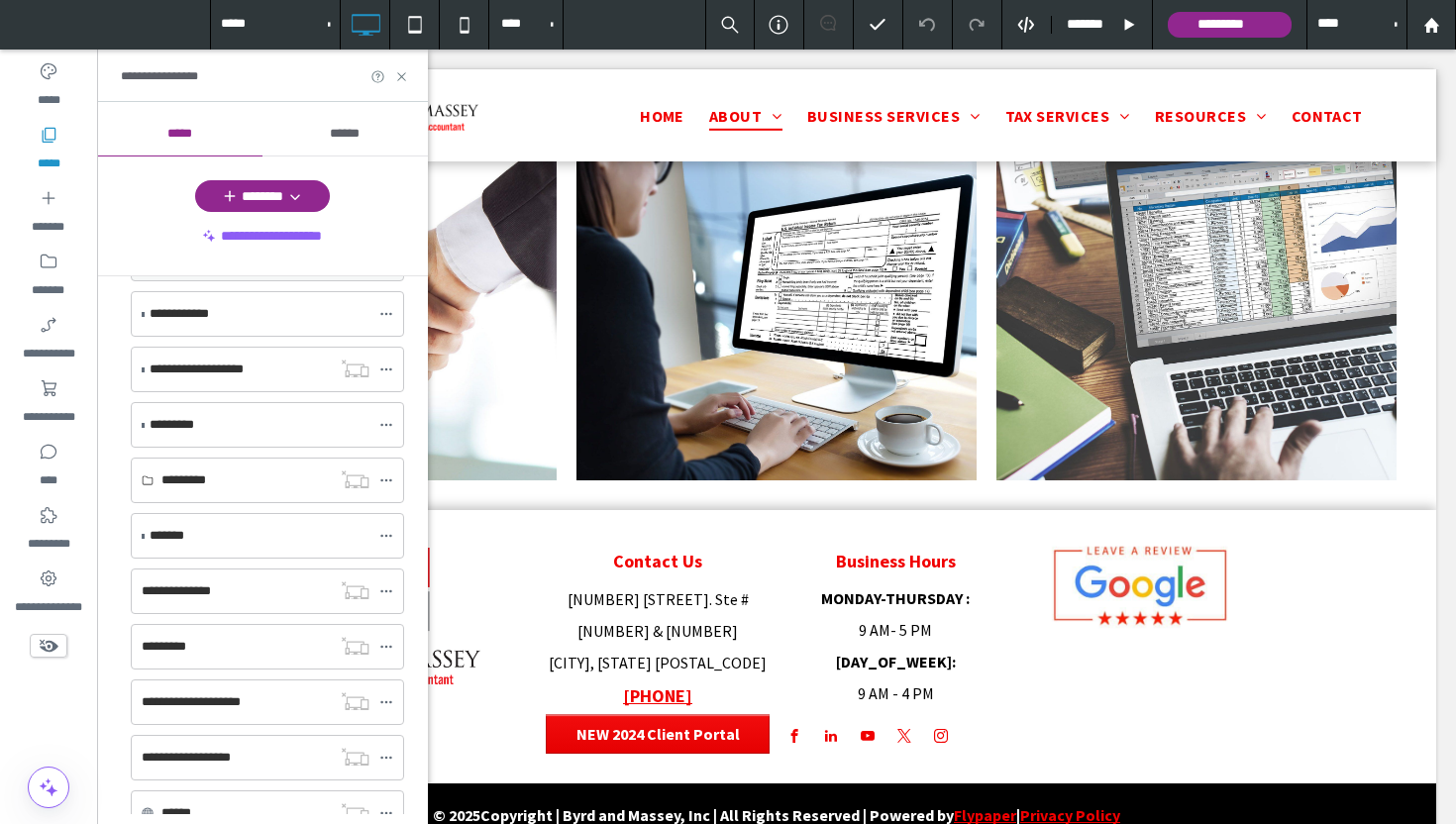 scroll, scrollTop: 540, scrollLeft: 0, axis: vertical 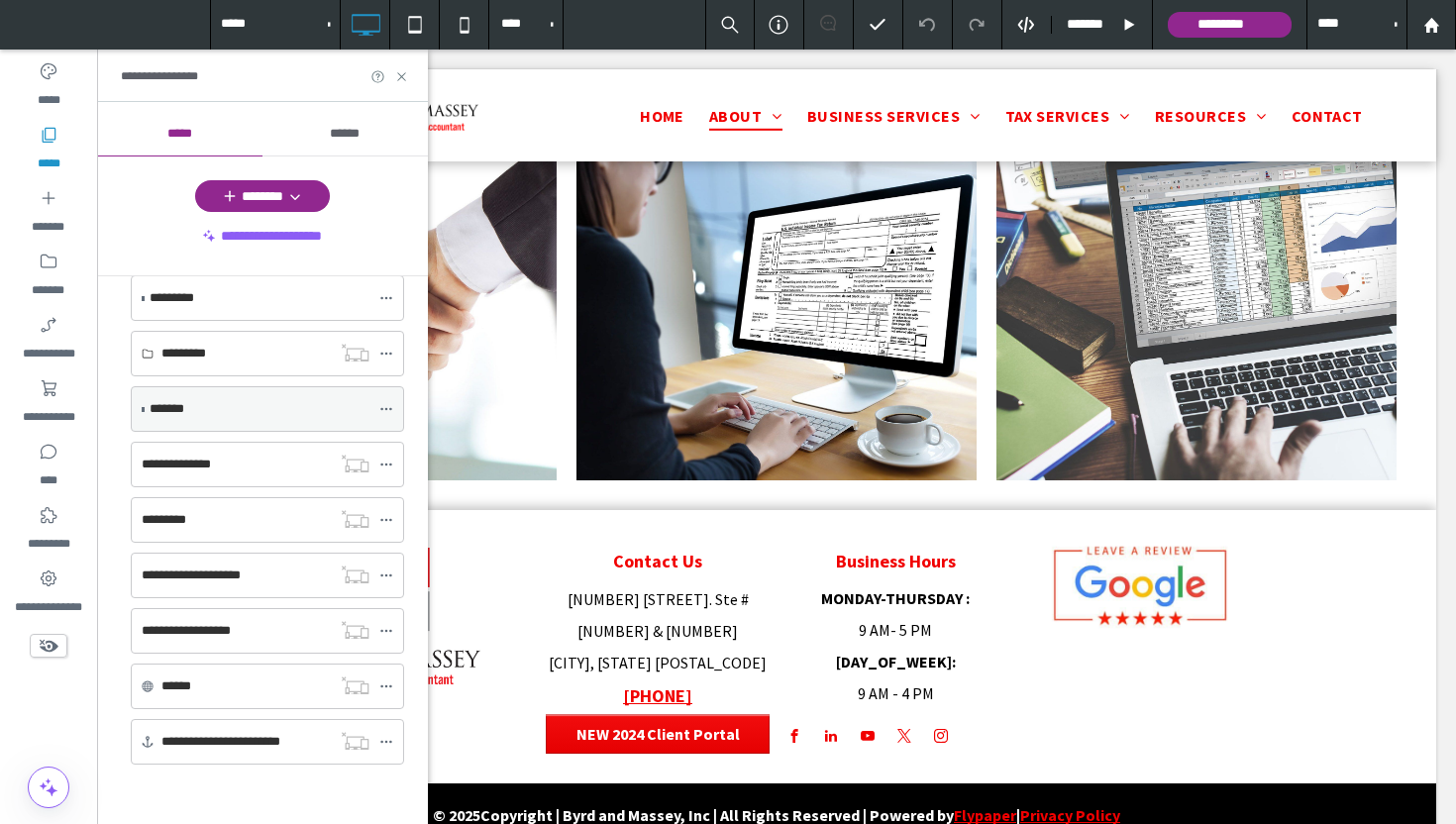 click on "*******" at bounding box center (260, 409) 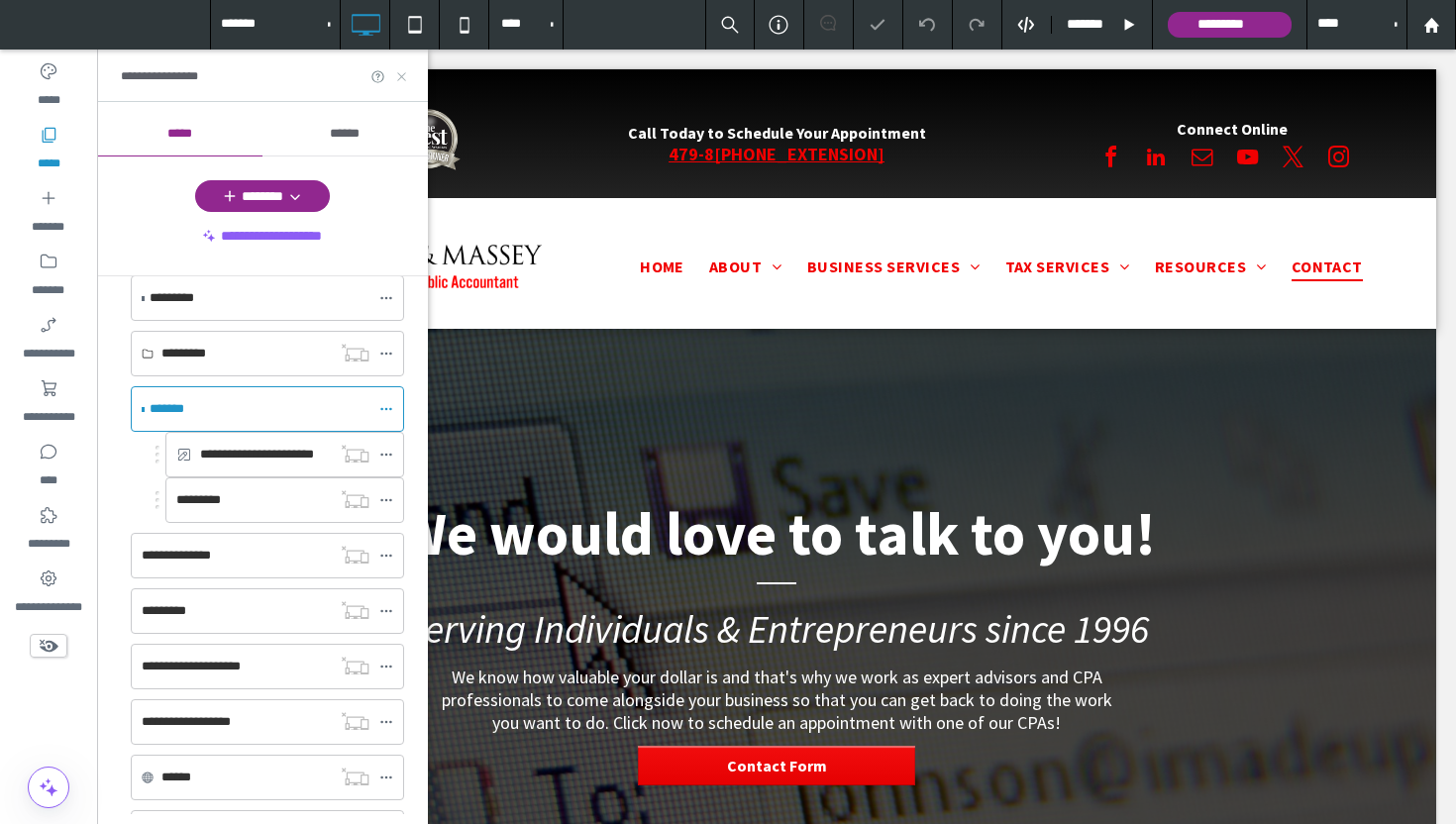scroll, scrollTop: 0, scrollLeft: 0, axis: both 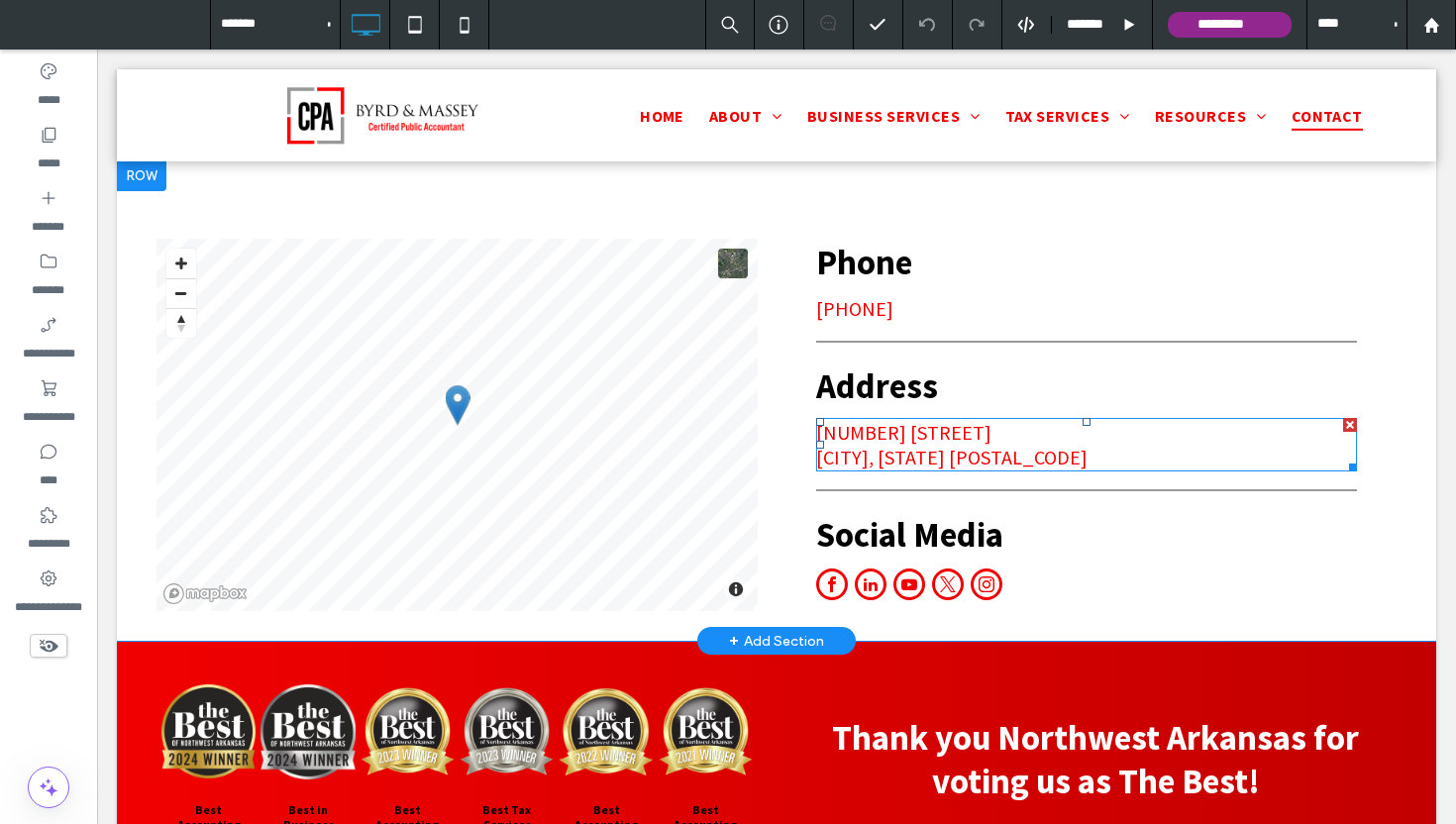 click on "[NUMBER] [STREET]" at bounding box center [903, 432] 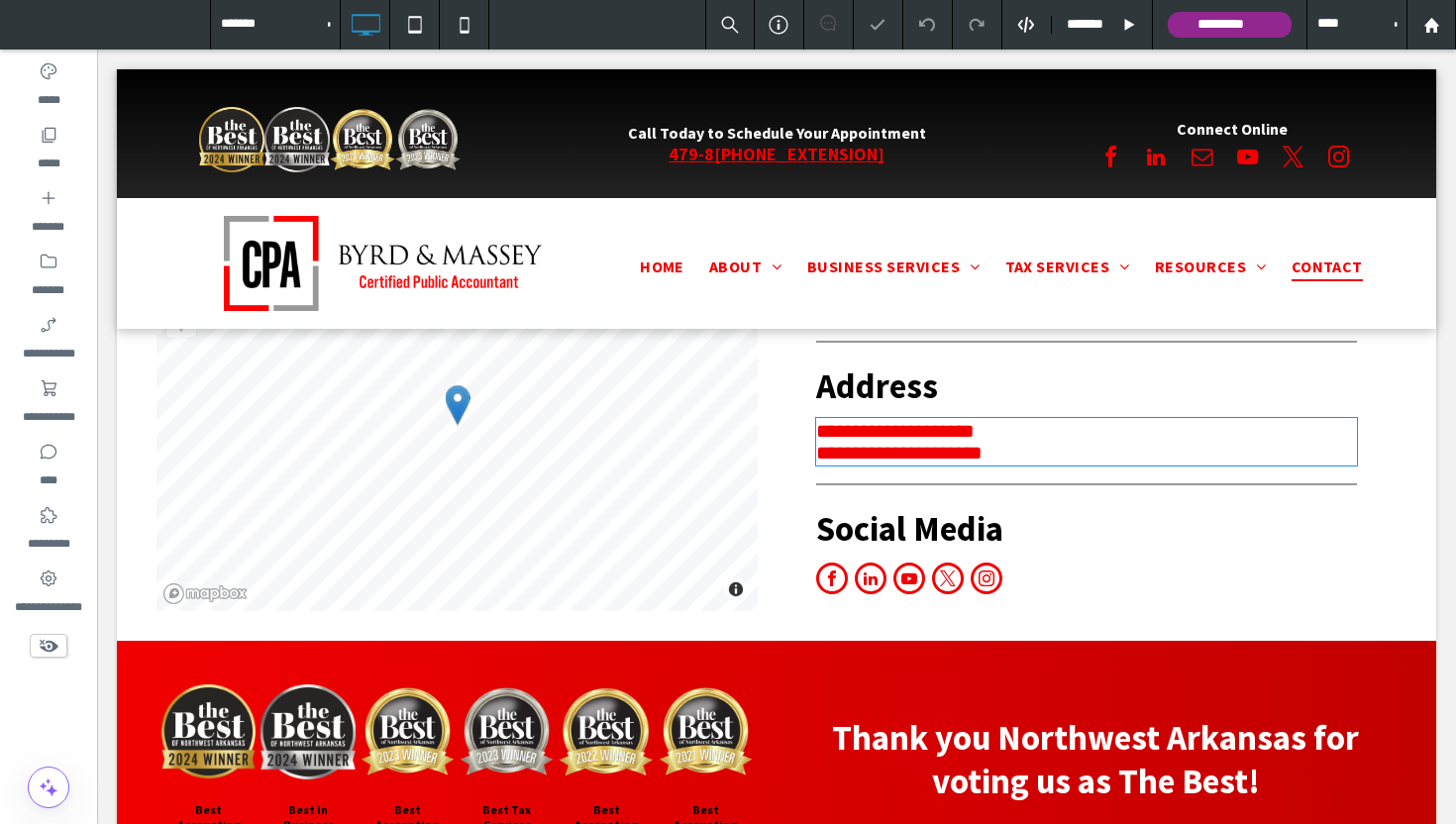 type on "**********" 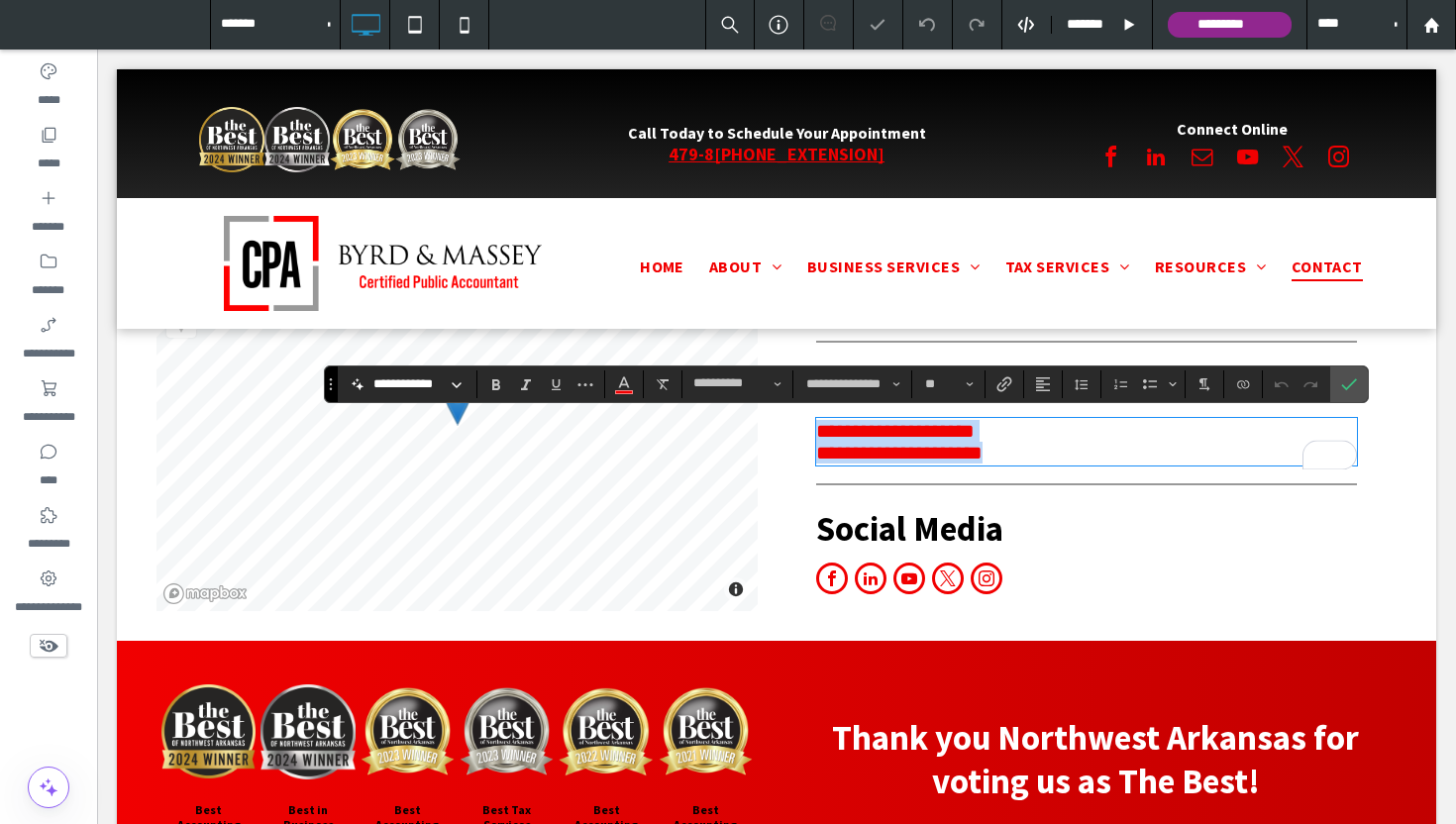 click on "**********" at bounding box center [895, 431] 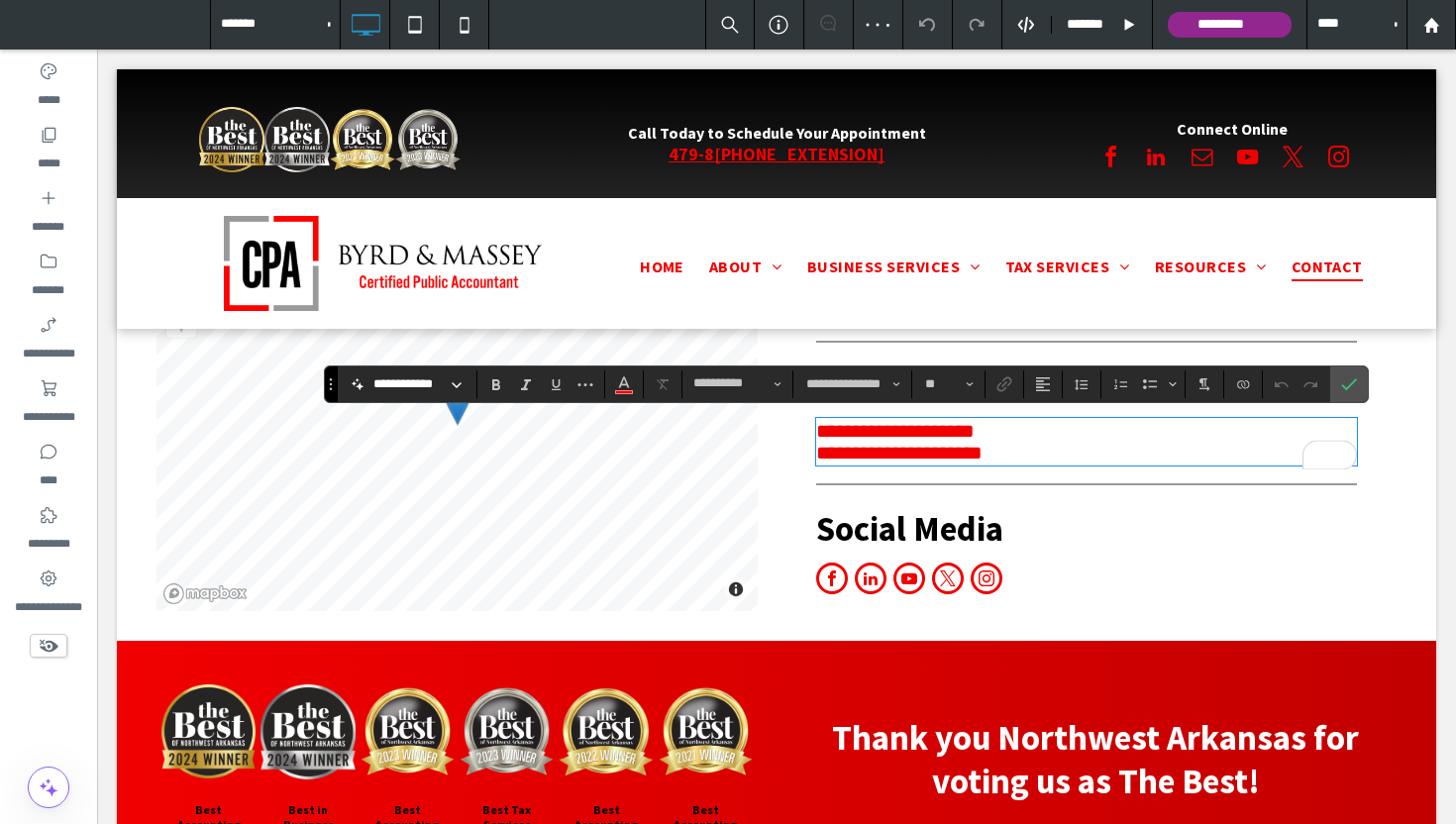 type 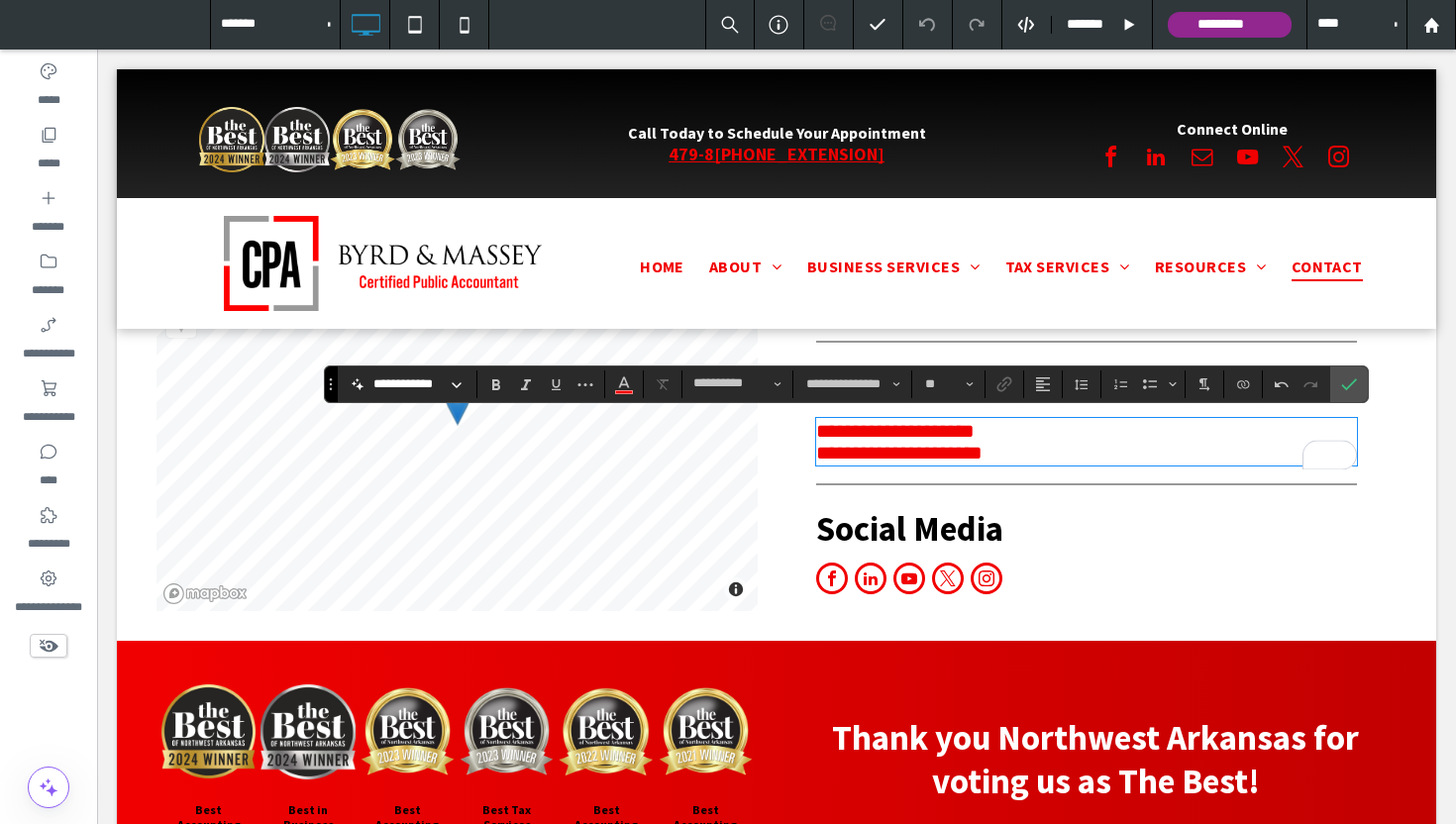 scroll, scrollTop: 0, scrollLeft: 0, axis: both 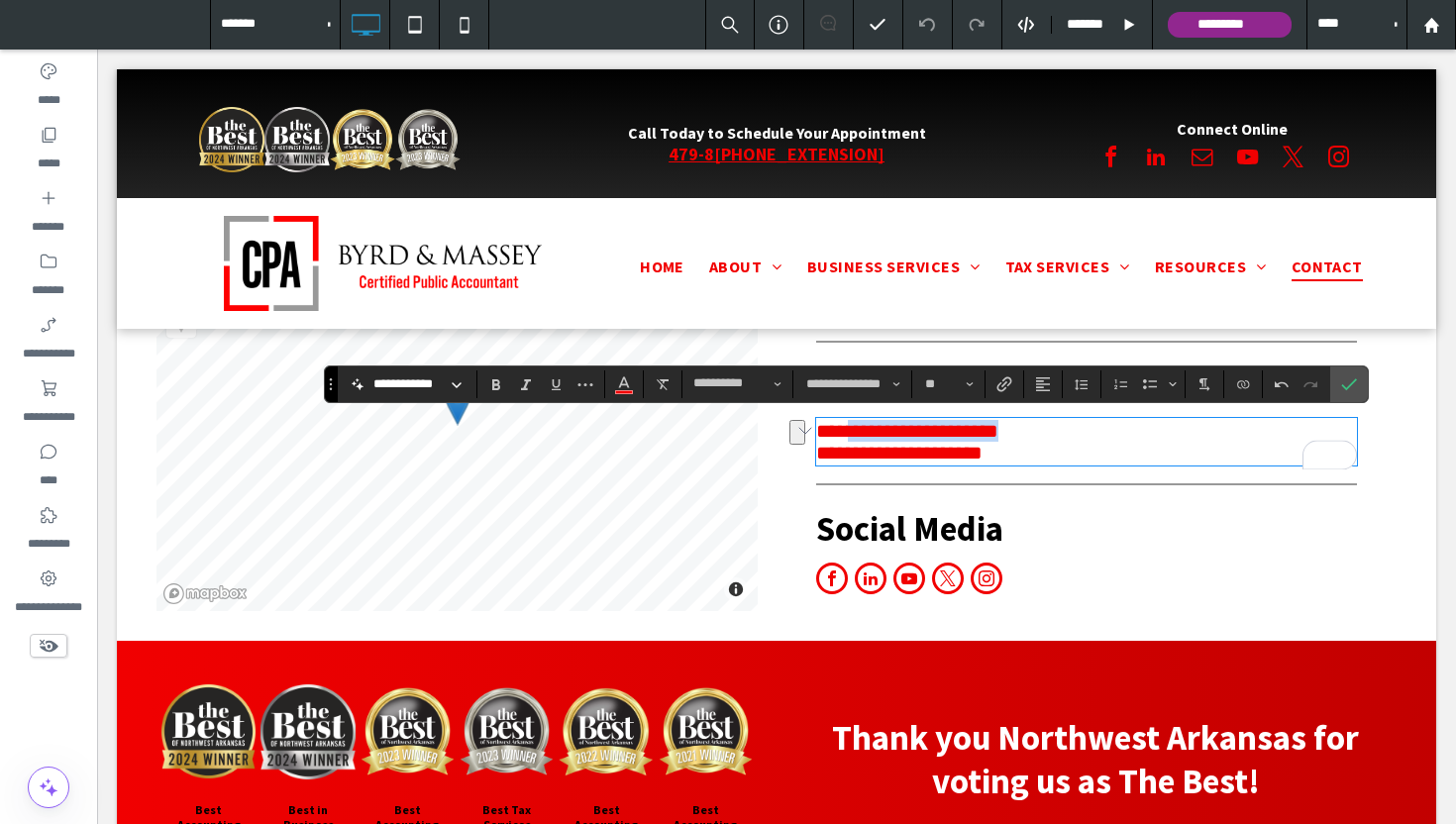 drag, startPoint x: 1004, startPoint y: 431, endPoint x: 856, endPoint y: 432, distance: 148.00338 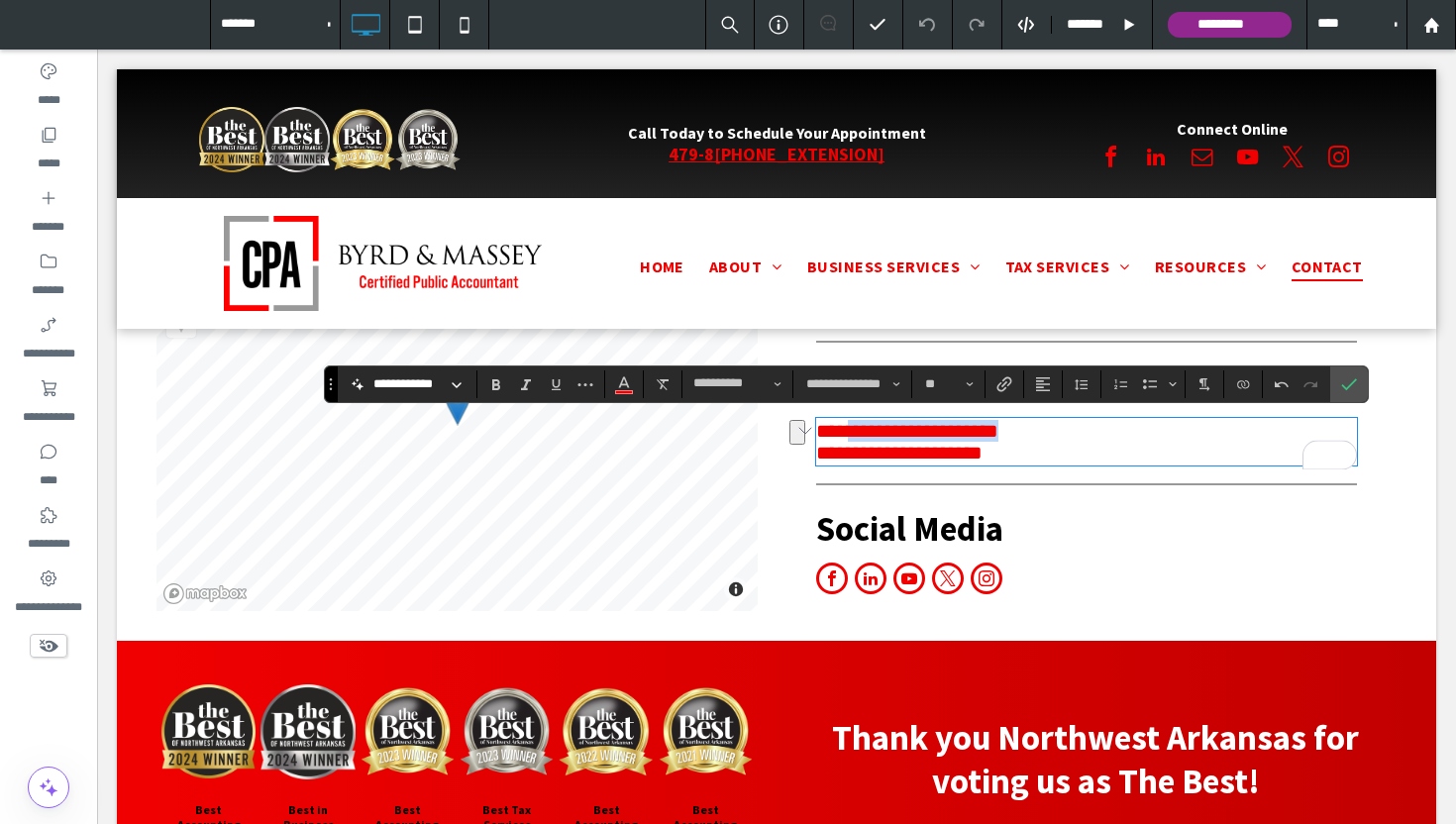 click on "**********" at bounding box center [907, 431] 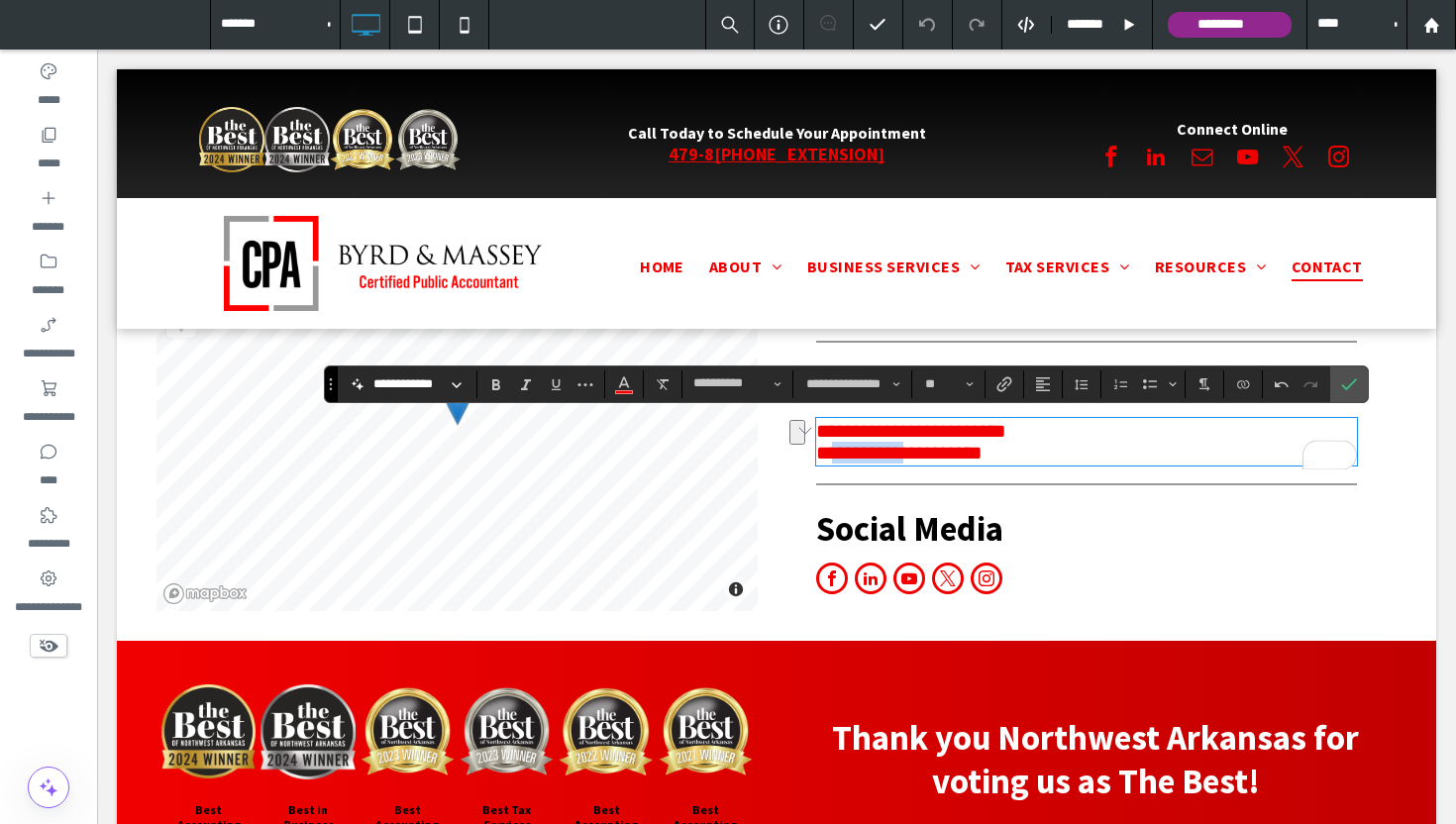 drag, startPoint x: 897, startPoint y: 455, endPoint x: 838, endPoint y: 455, distance: 59 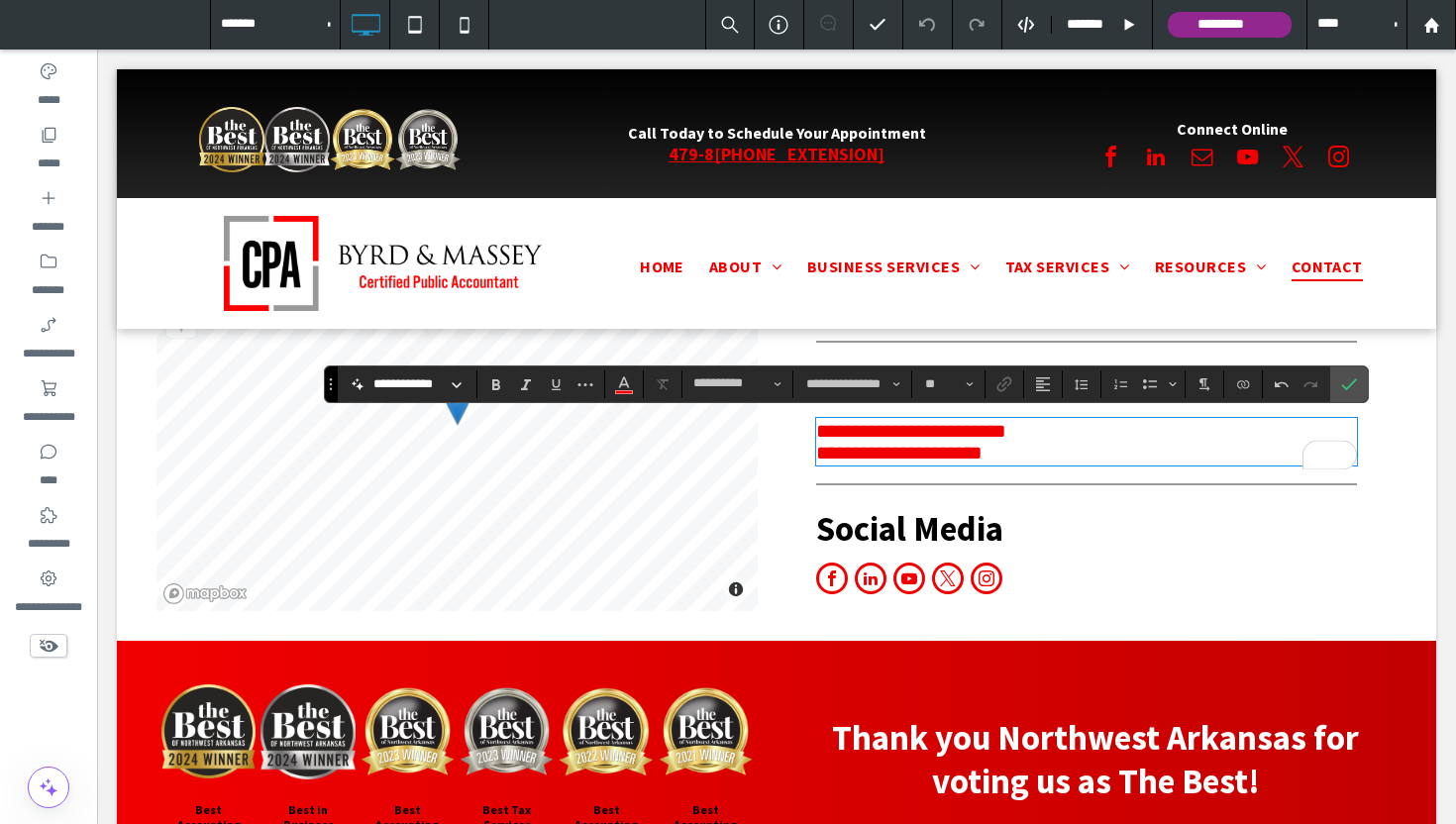 click on "**********" at bounding box center [1087, 453] 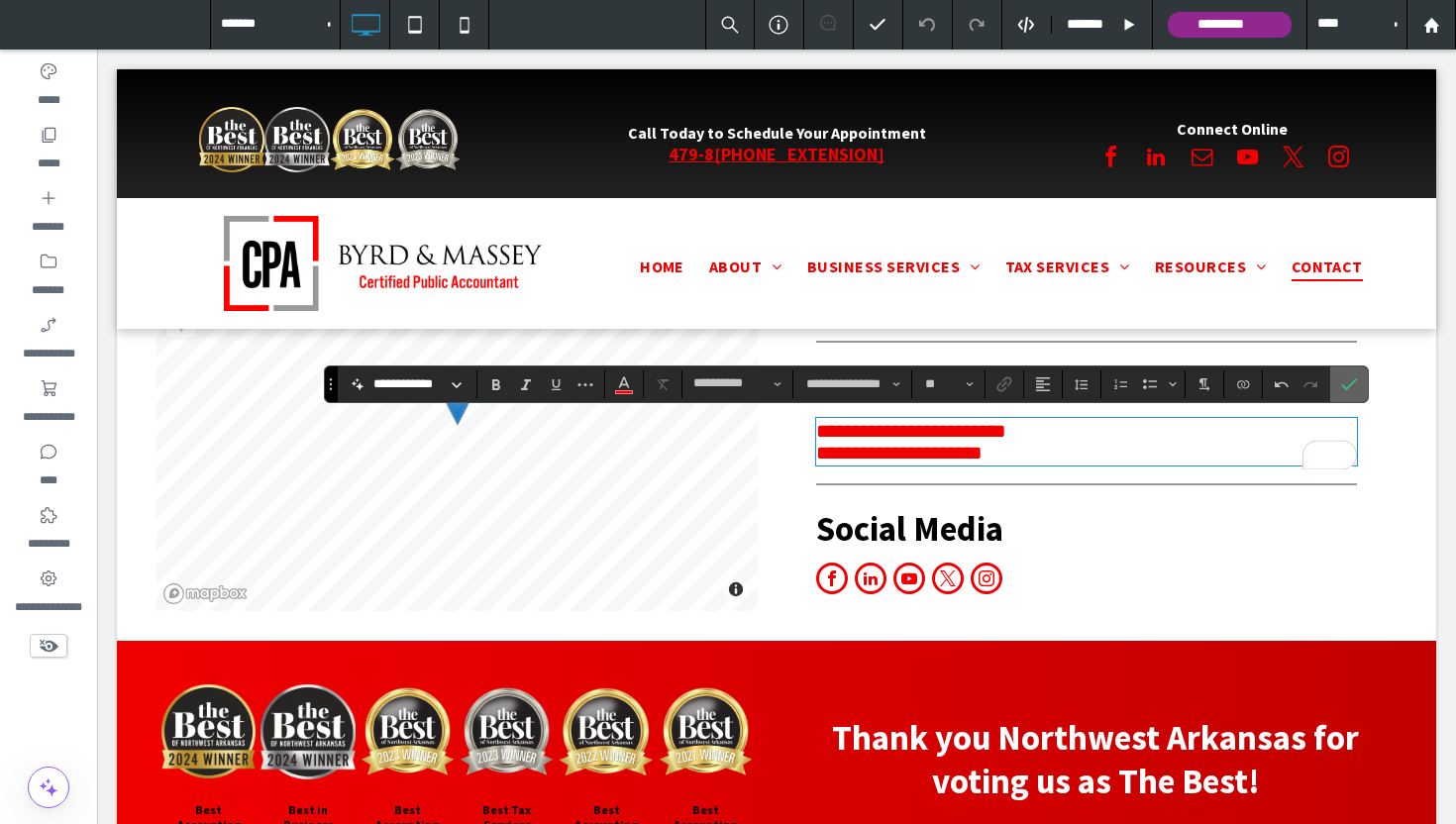 click at bounding box center (1349, 384) 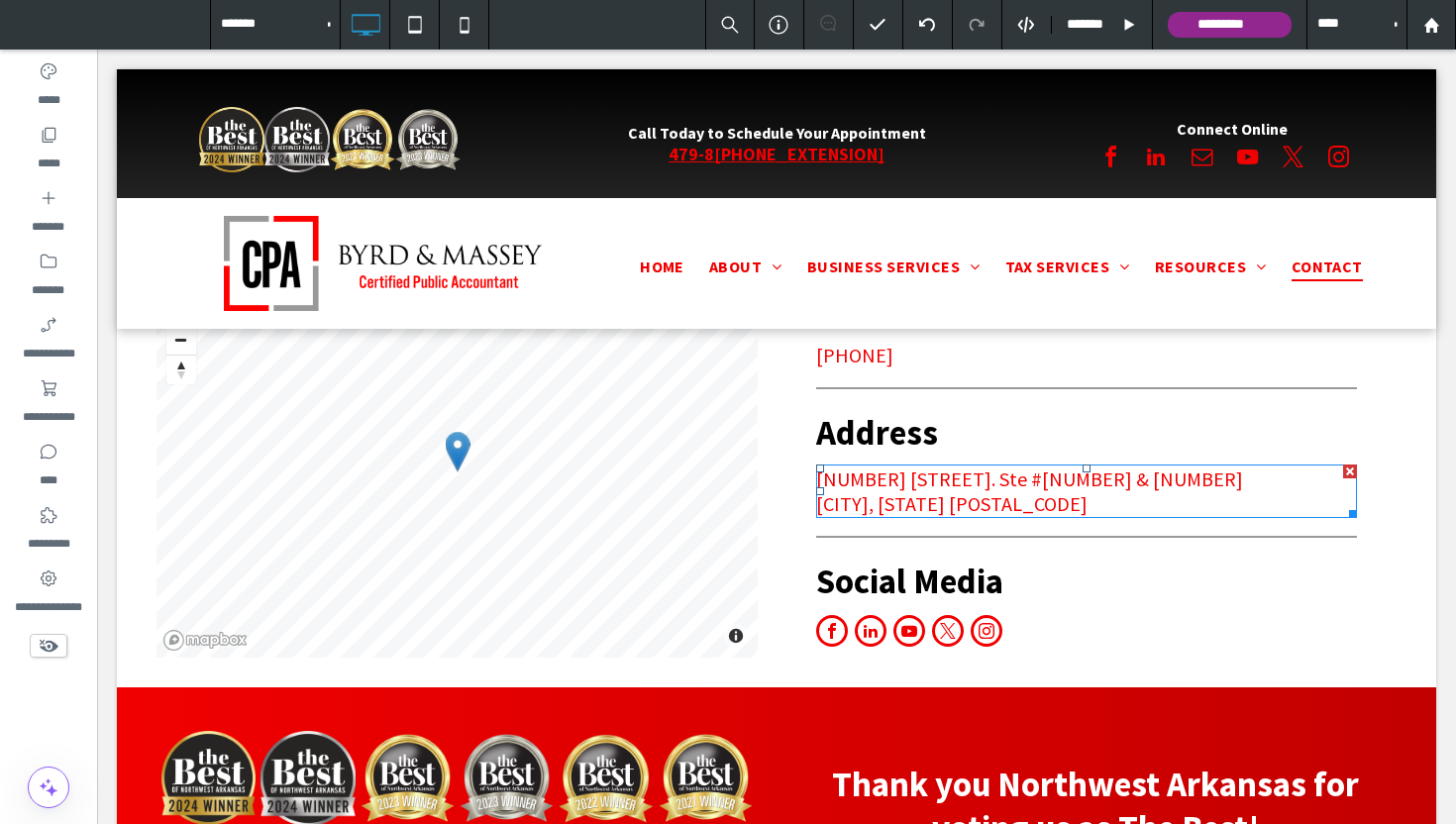 scroll, scrollTop: 0, scrollLeft: 0, axis: both 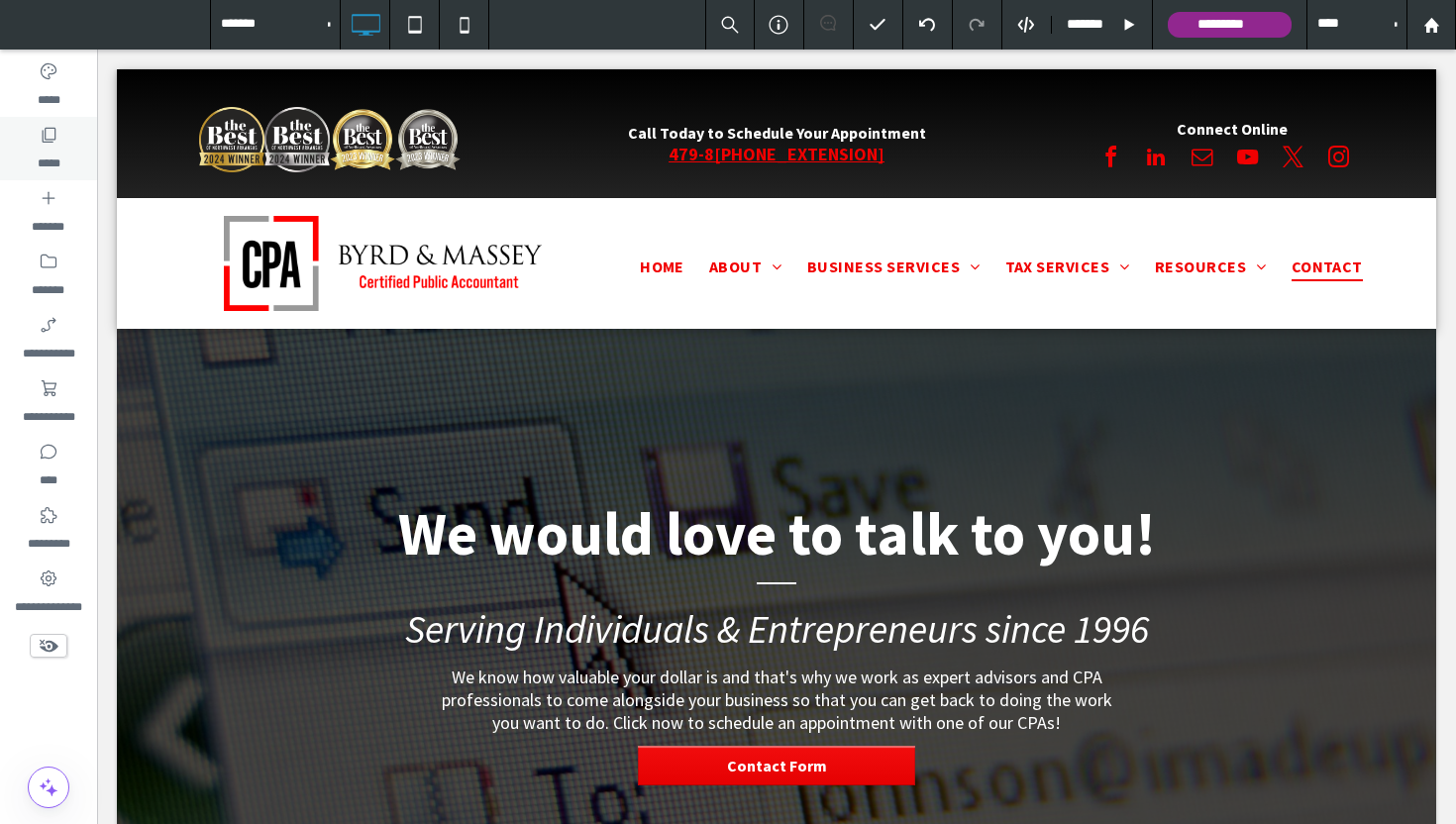click 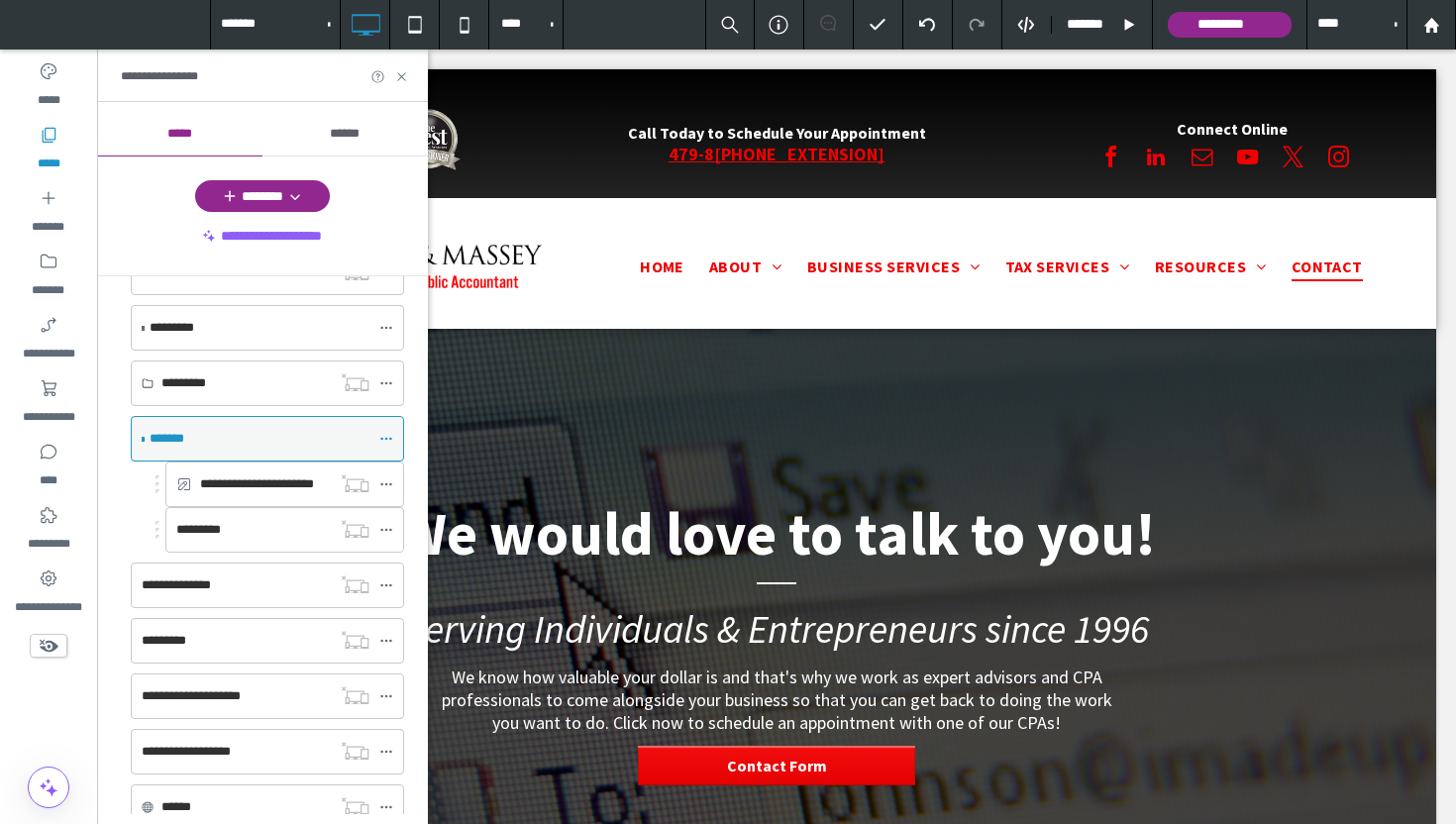 scroll, scrollTop: 491, scrollLeft: 0, axis: vertical 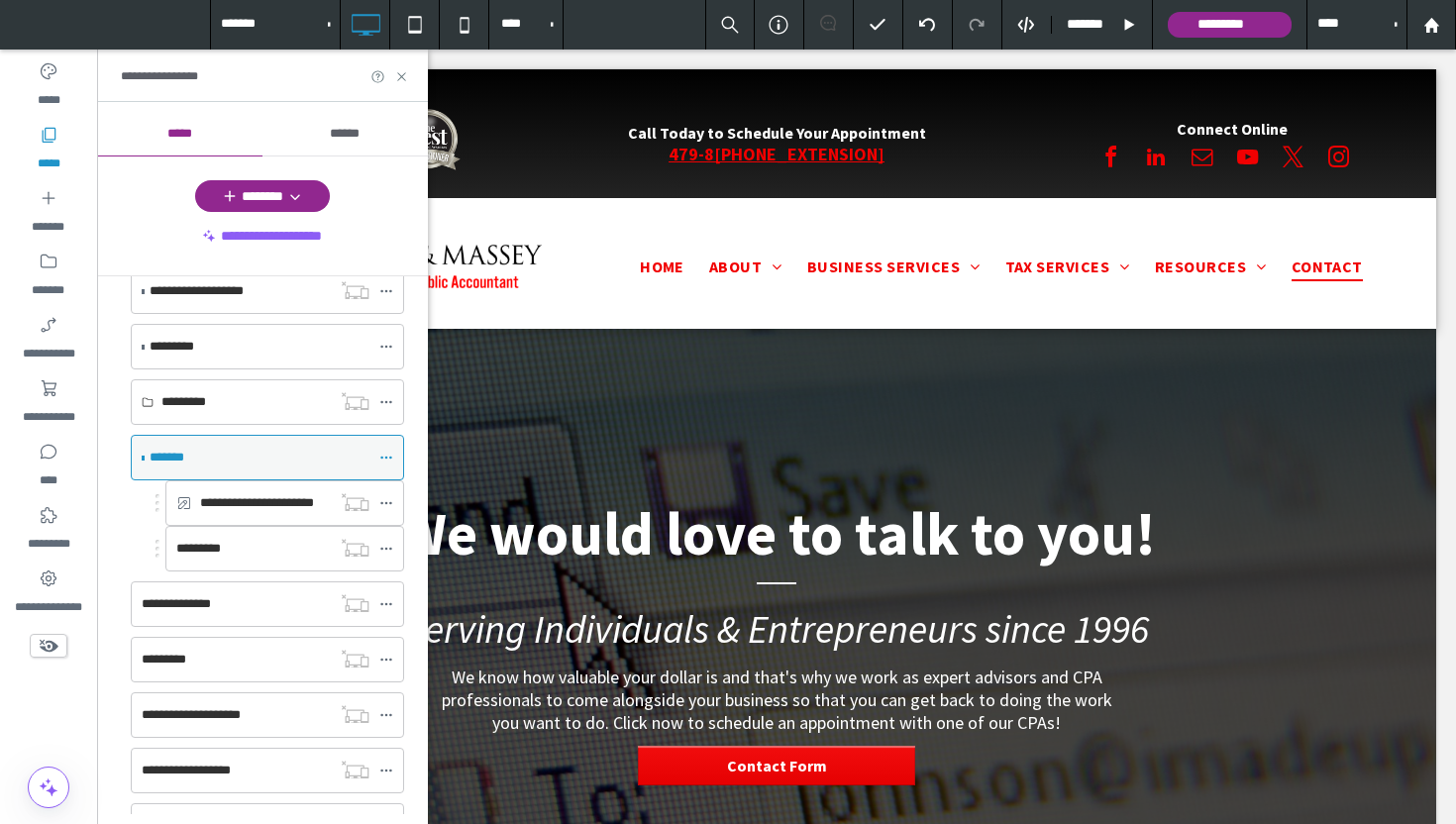 click at bounding box center (143, 458) 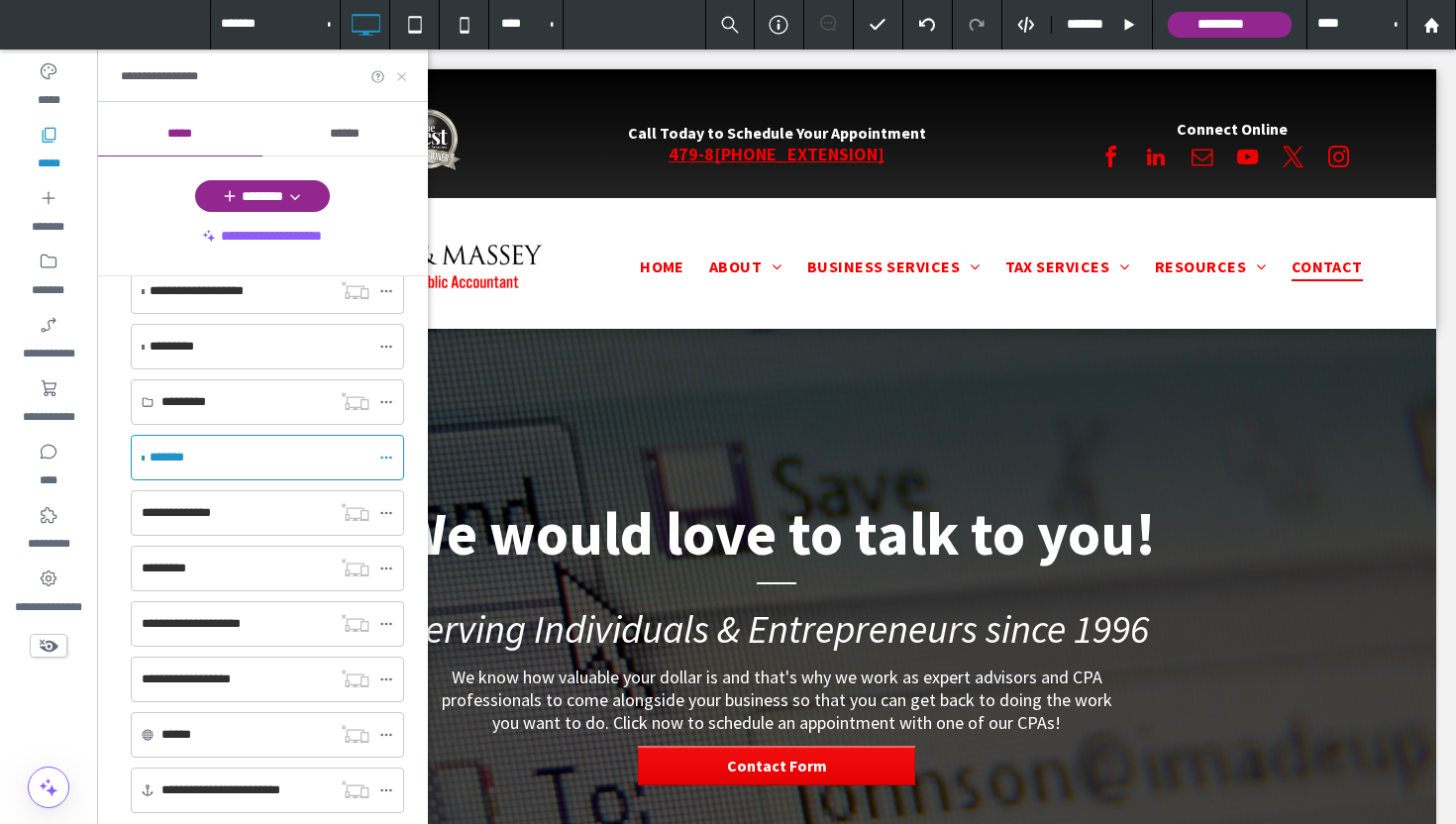 click 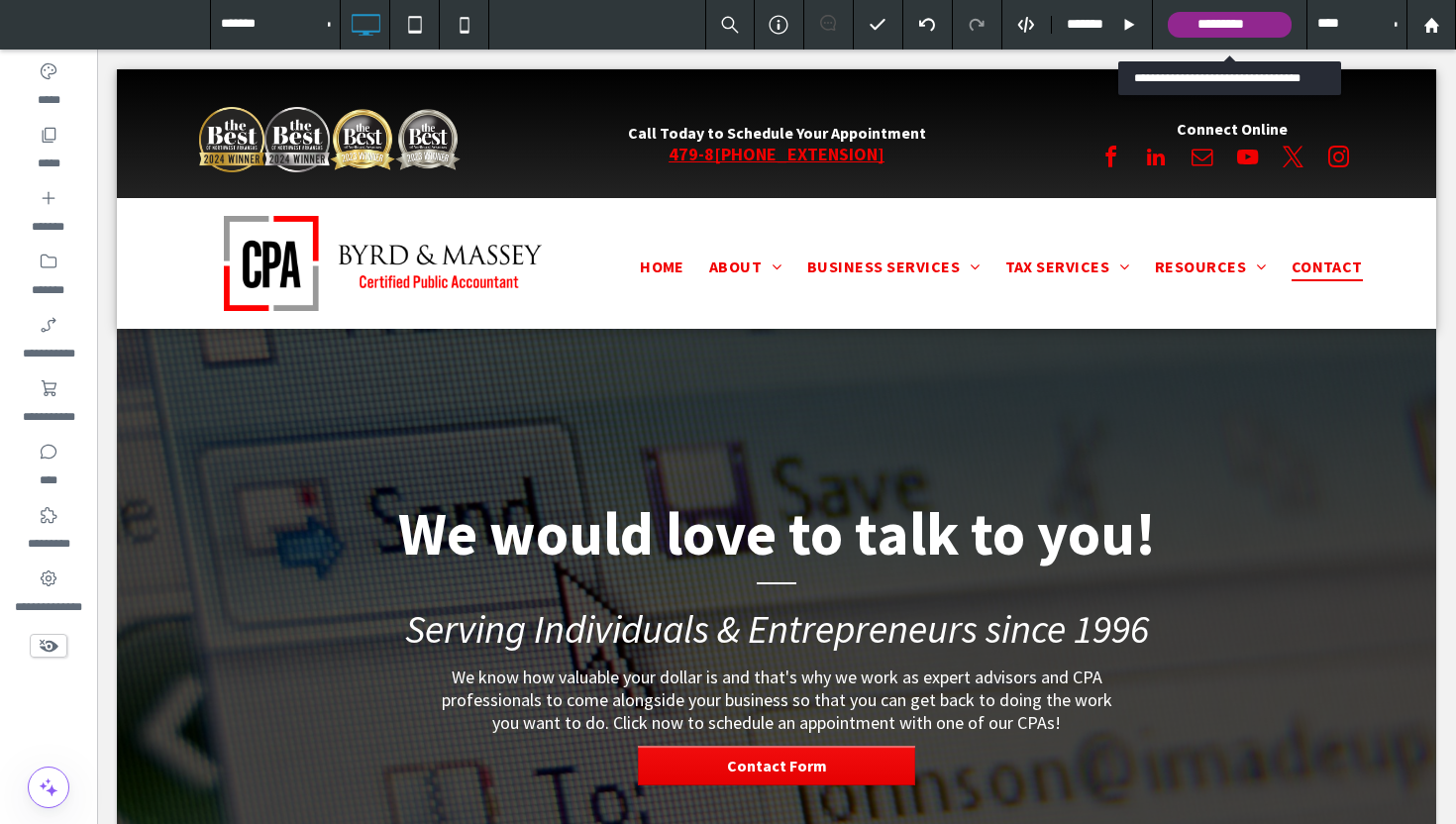 click on "*********" at bounding box center (1229, 25) 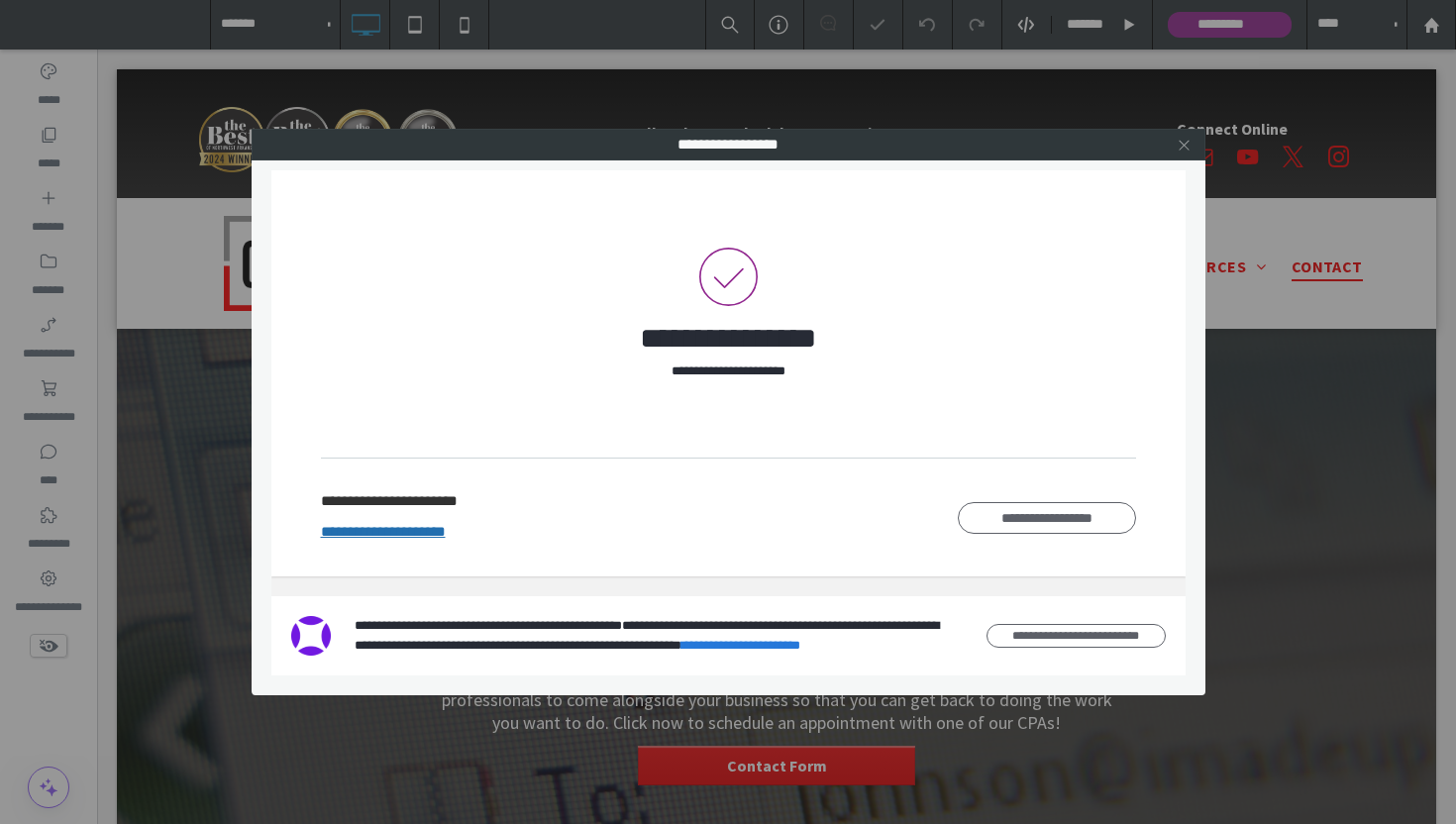 click at bounding box center (1184, 145) 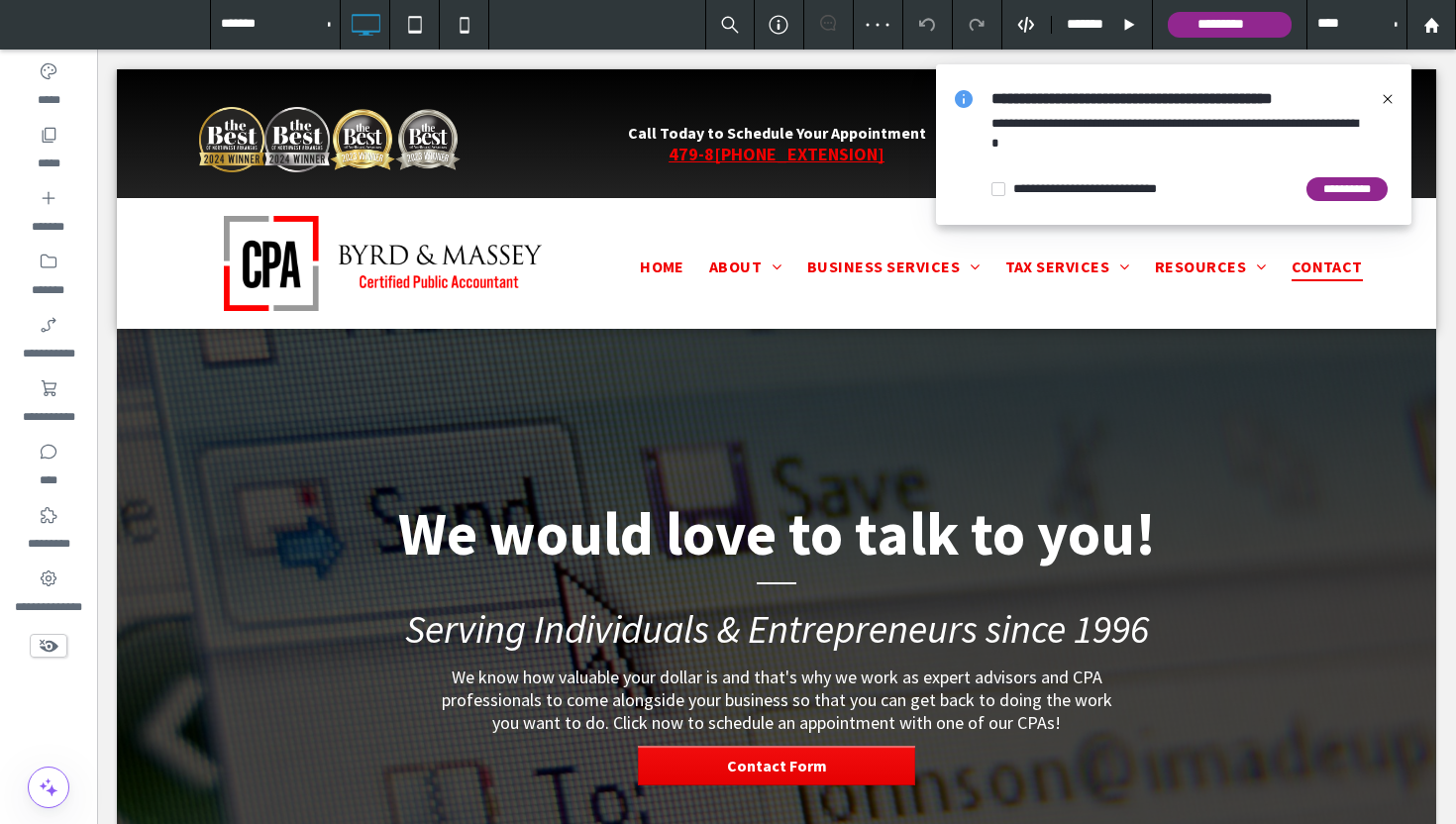 click 